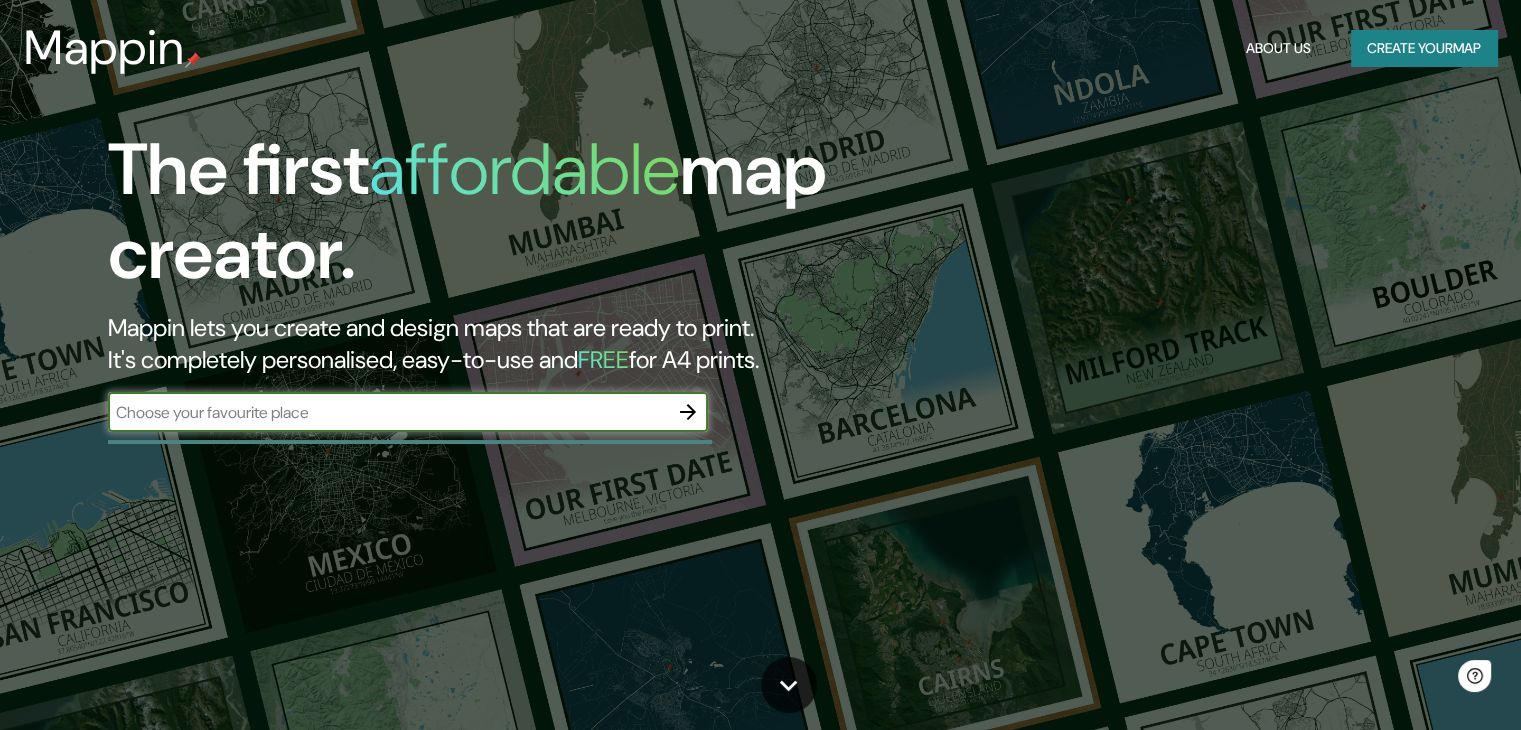scroll, scrollTop: 0, scrollLeft: 0, axis: both 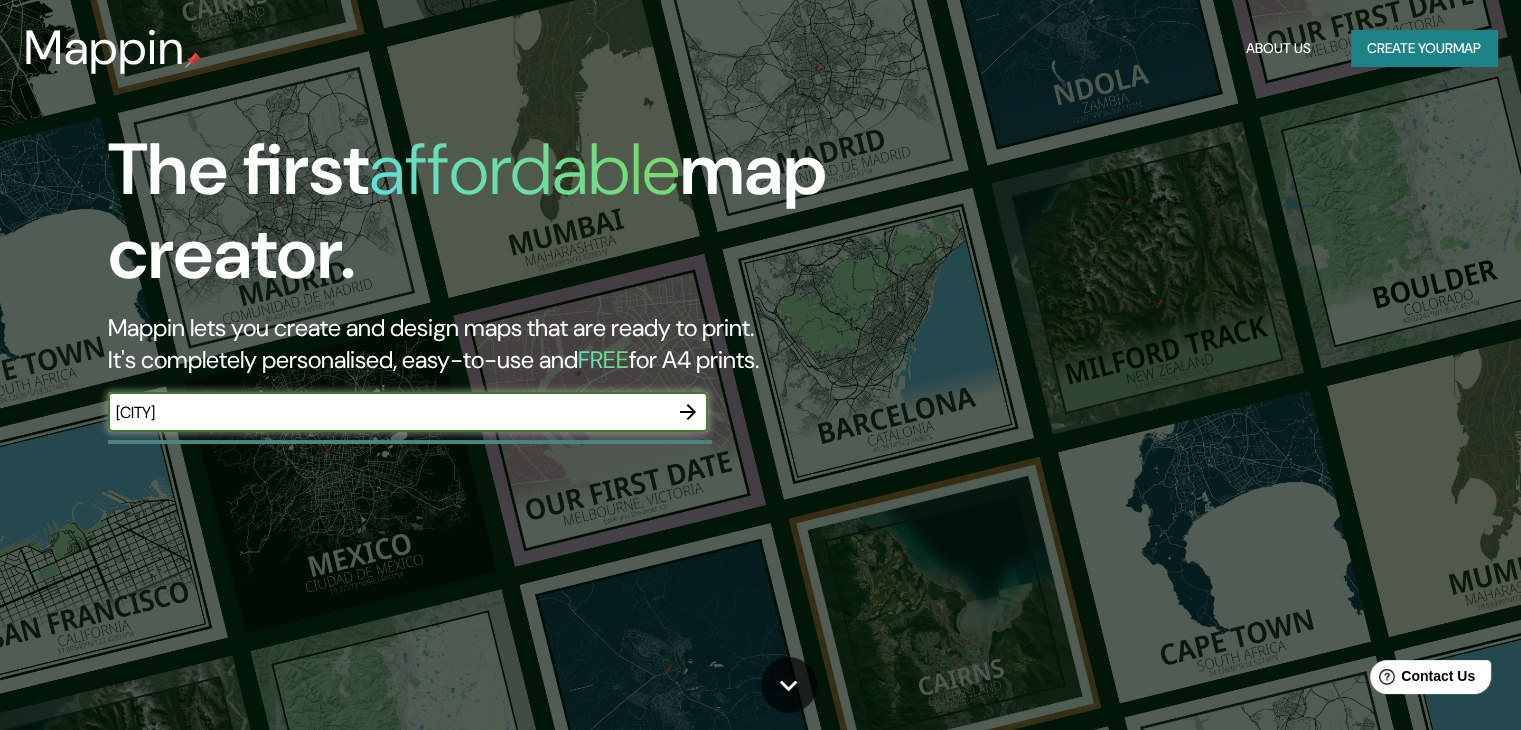type on "[CITY]" 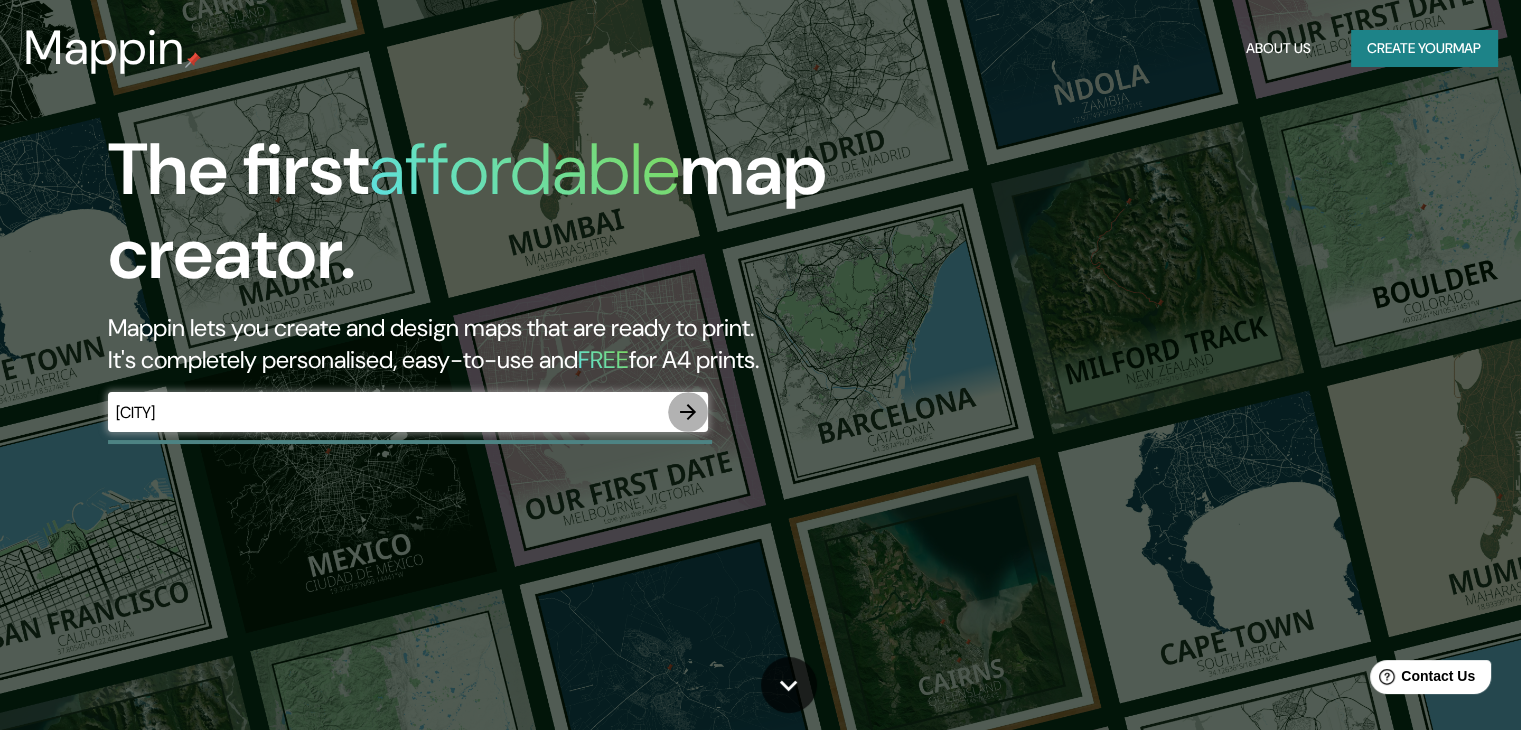 click 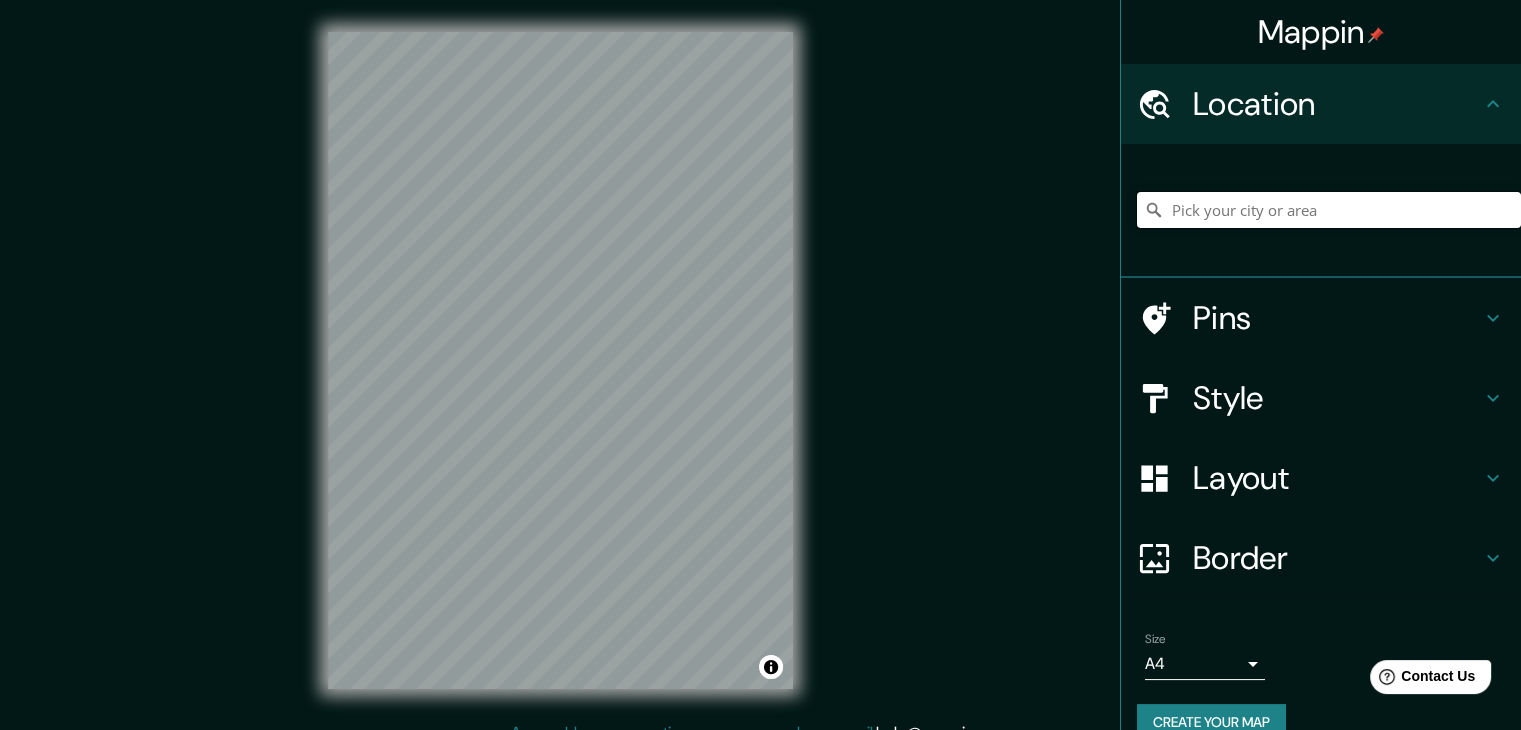 click at bounding box center [1329, 210] 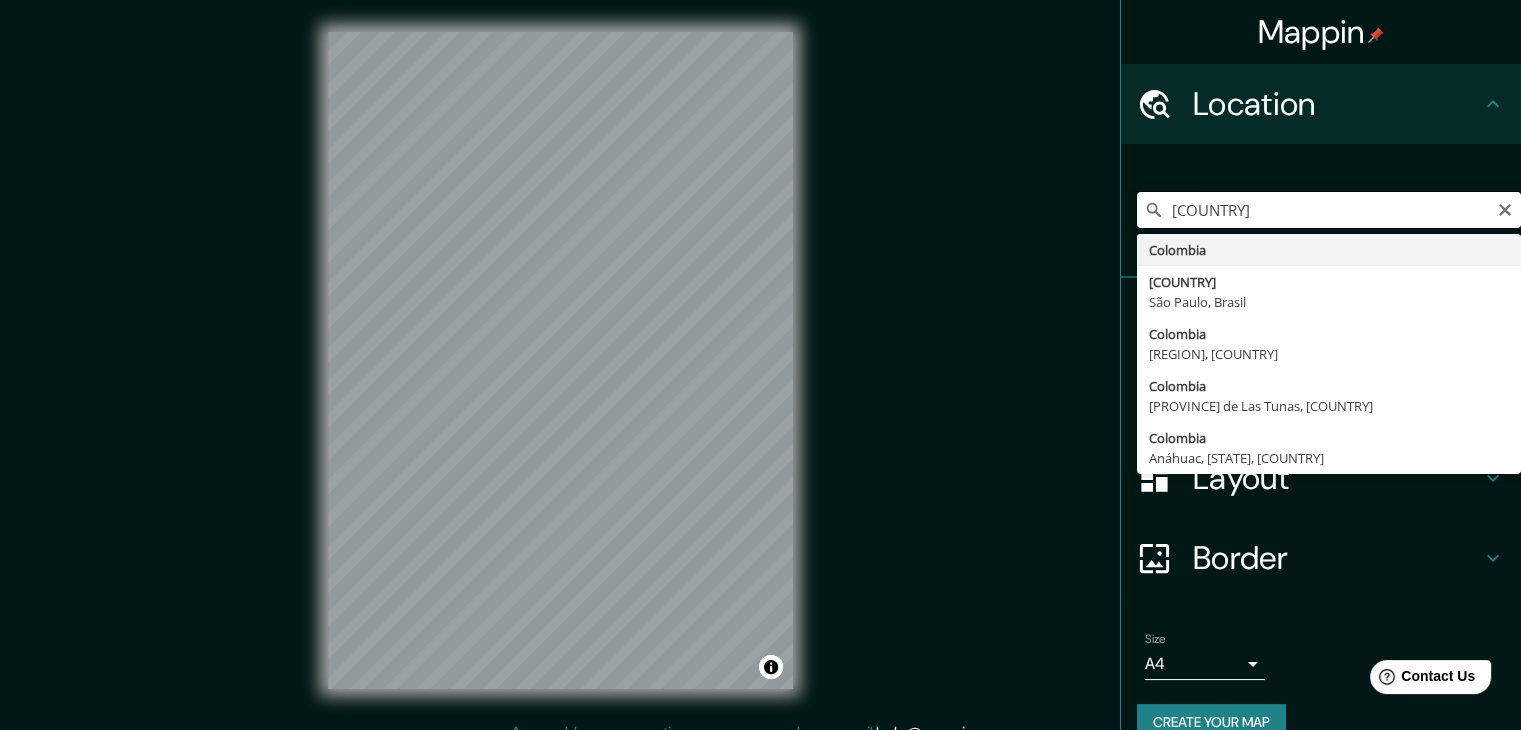 click on "[COUNTRY]" at bounding box center (1329, 210) 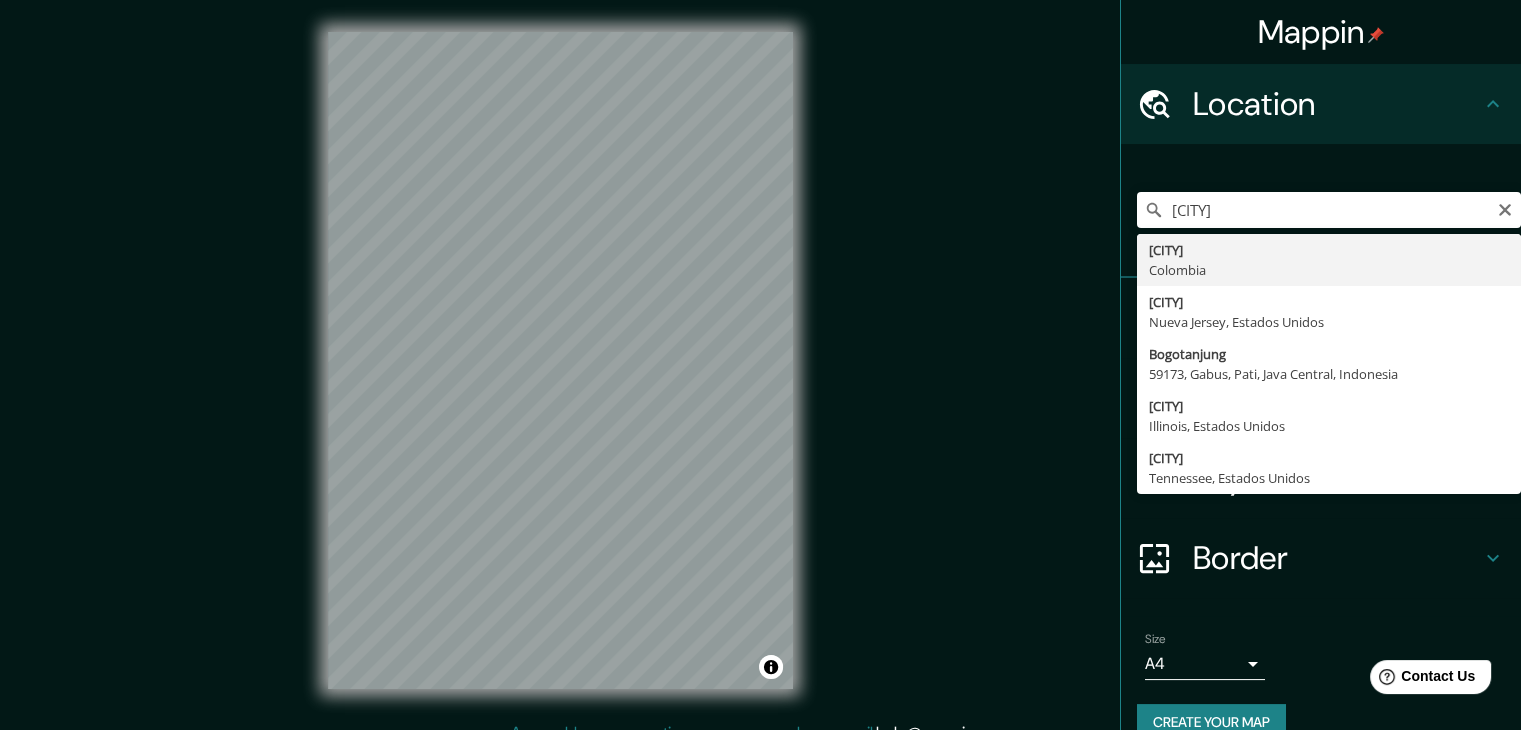 type on "[CITY], [COUNTRY]" 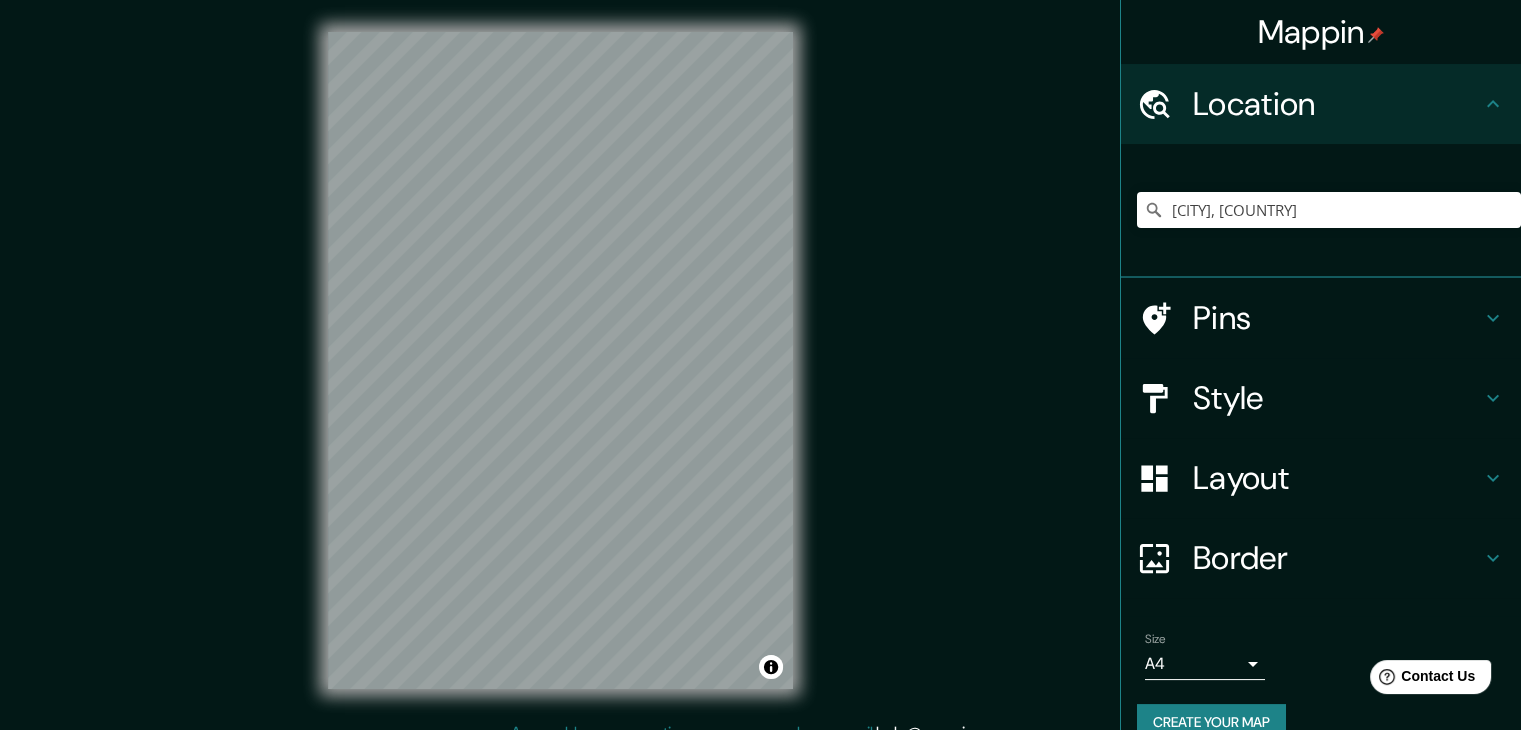 click on "Border" at bounding box center (1337, 558) 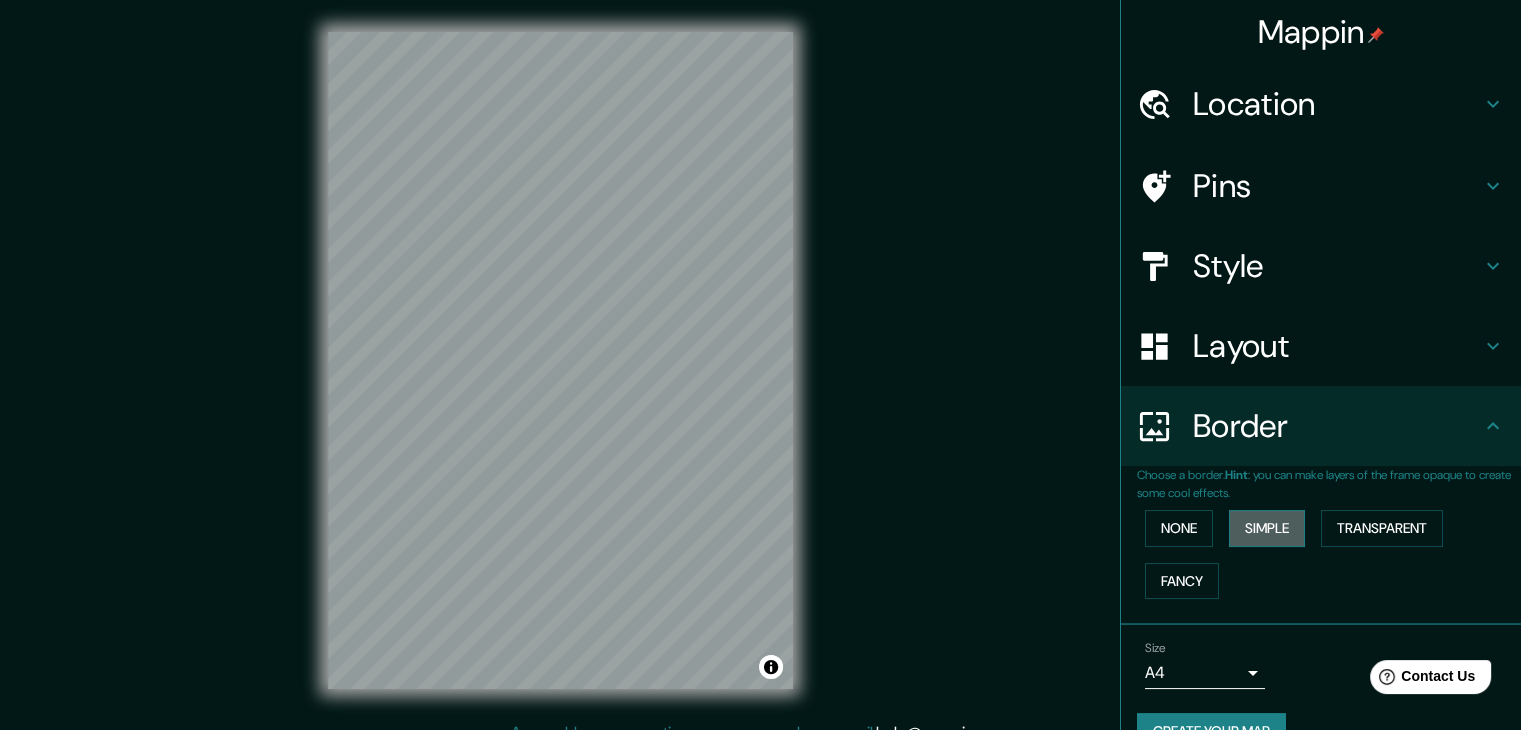 click on "Simple" at bounding box center (1267, 528) 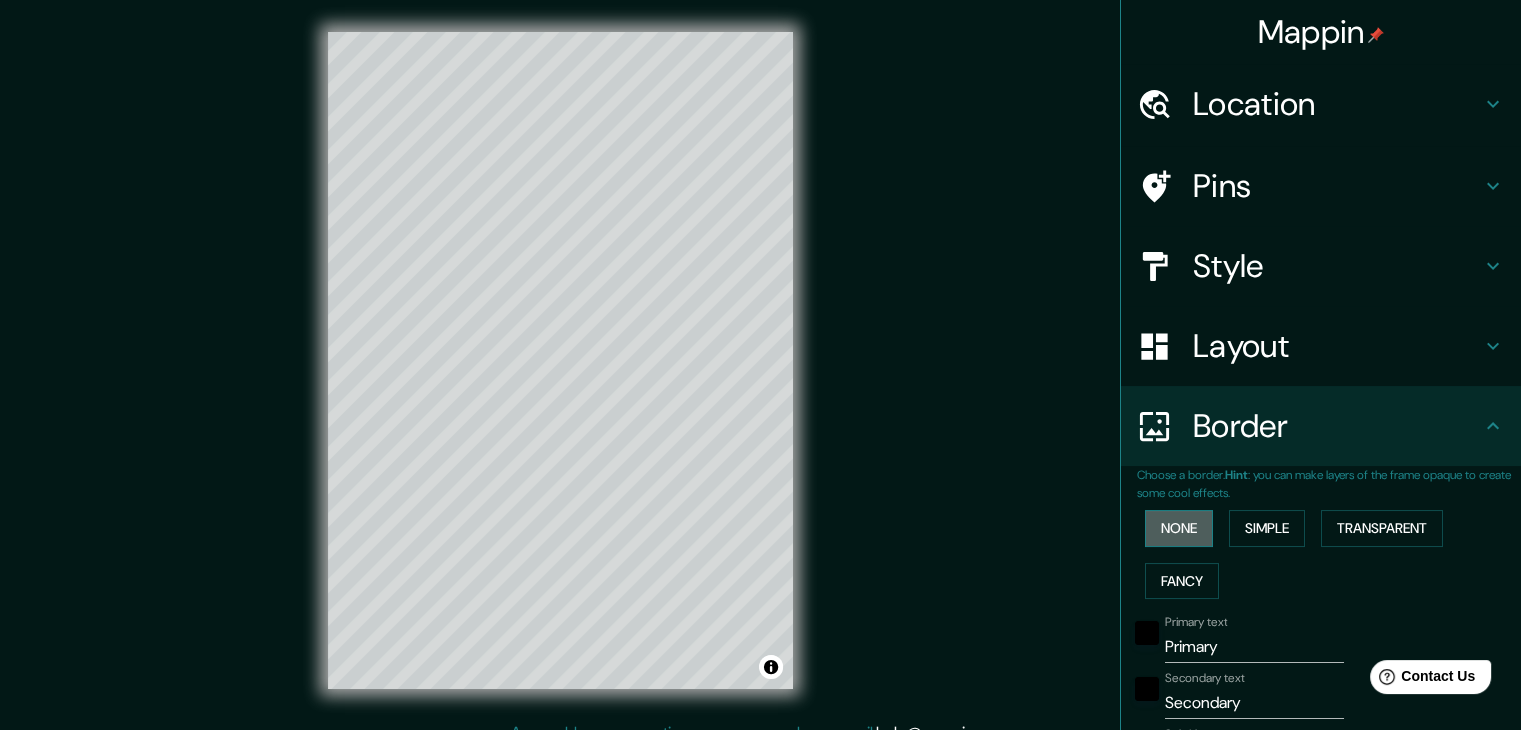 click on "None" at bounding box center (1179, 528) 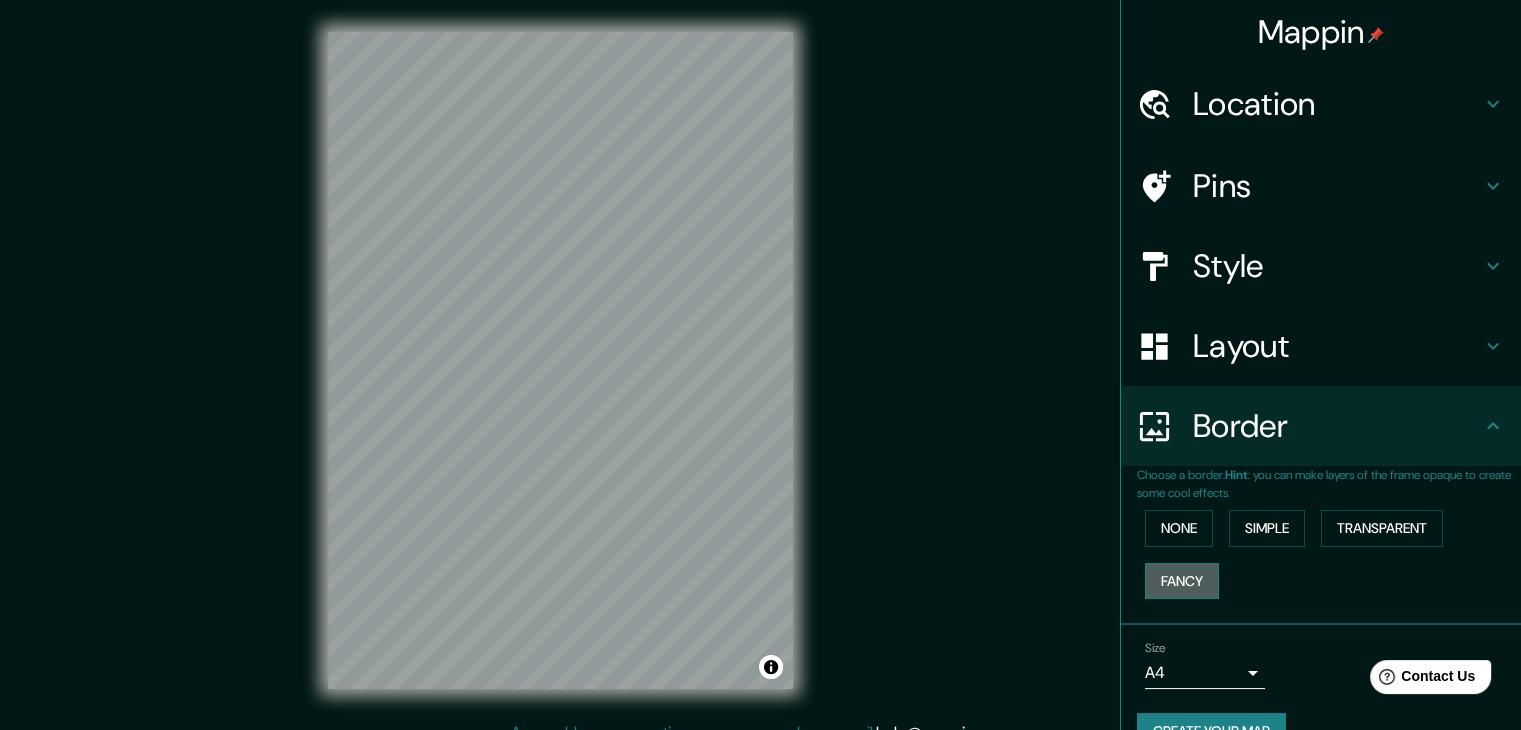 click on "Fancy" at bounding box center [1182, 581] 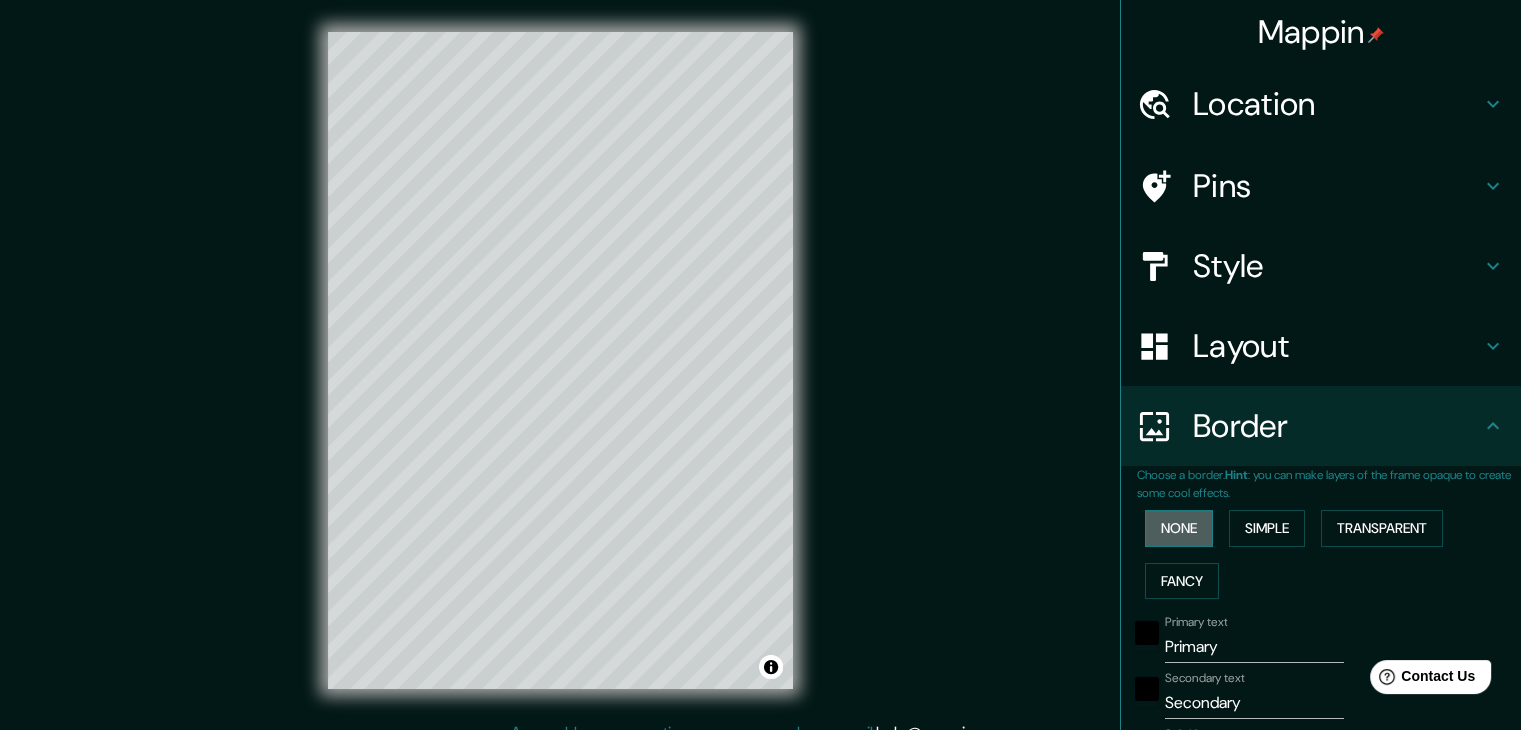 click on "None" at bounding box center [1179, 528] 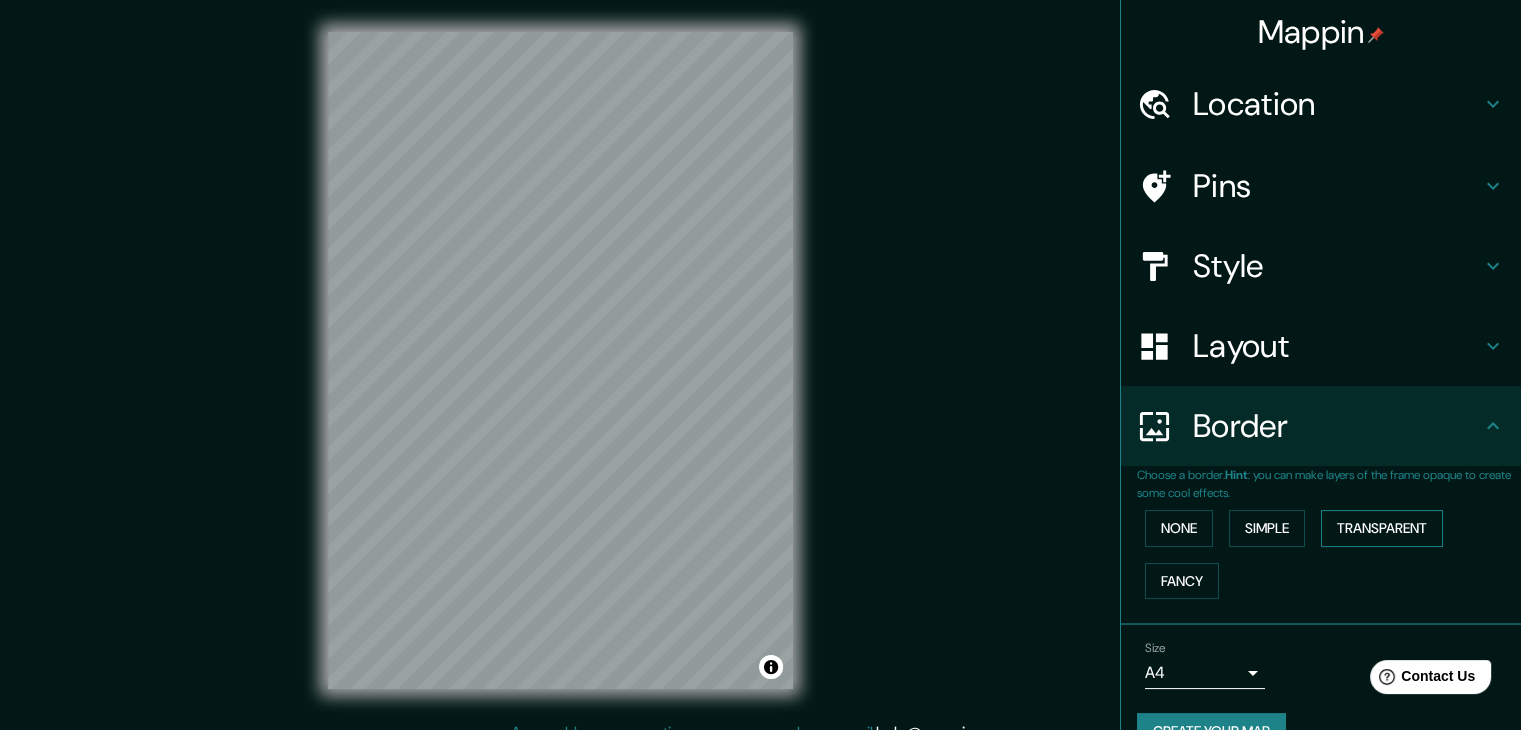 click on "Transparent" at bounding box center [1382, 528] 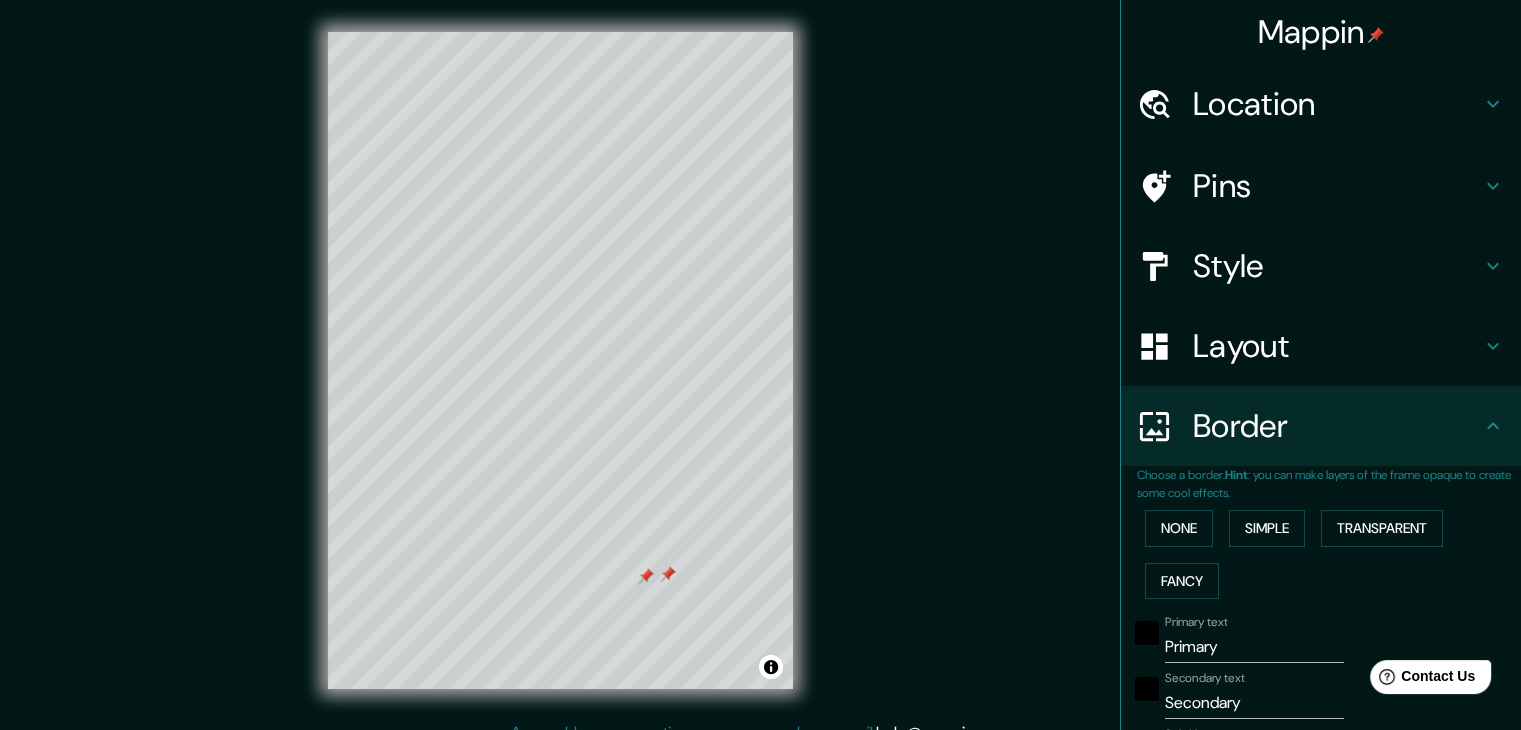 click on "Location" at bounding box center [1337, 104] 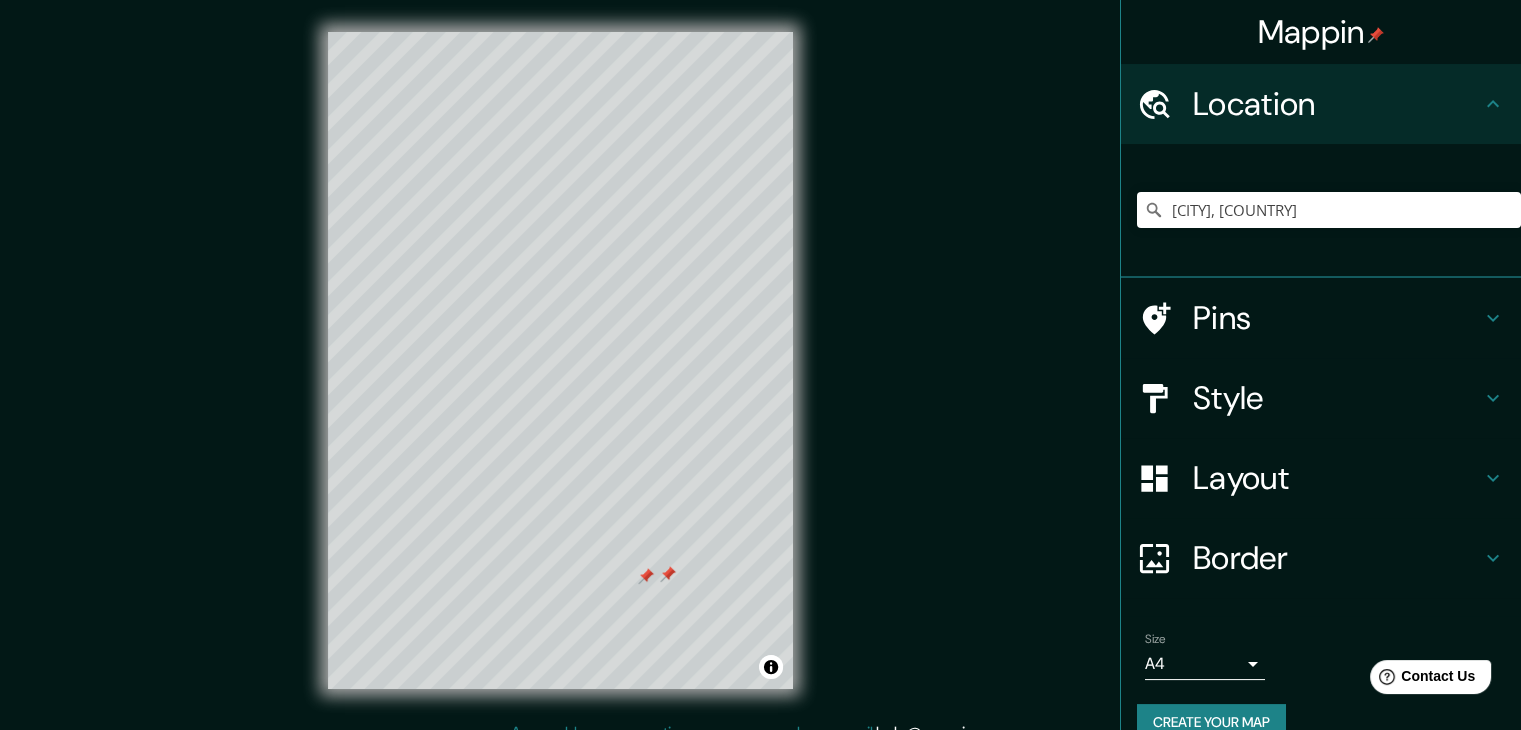 click on "Location" at bounding box center (1337, 104) 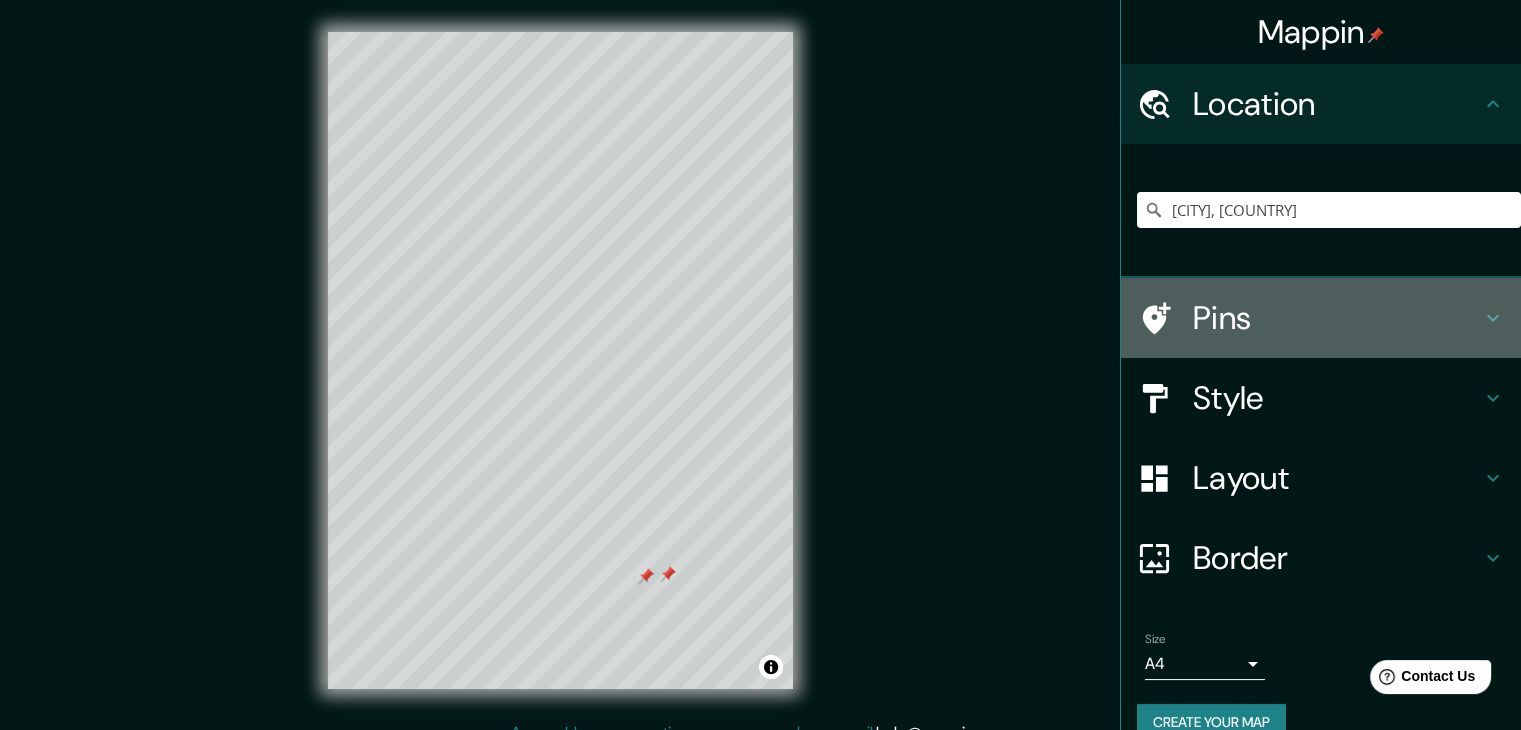 click on "Pins" at bounding box center (1321, 318) 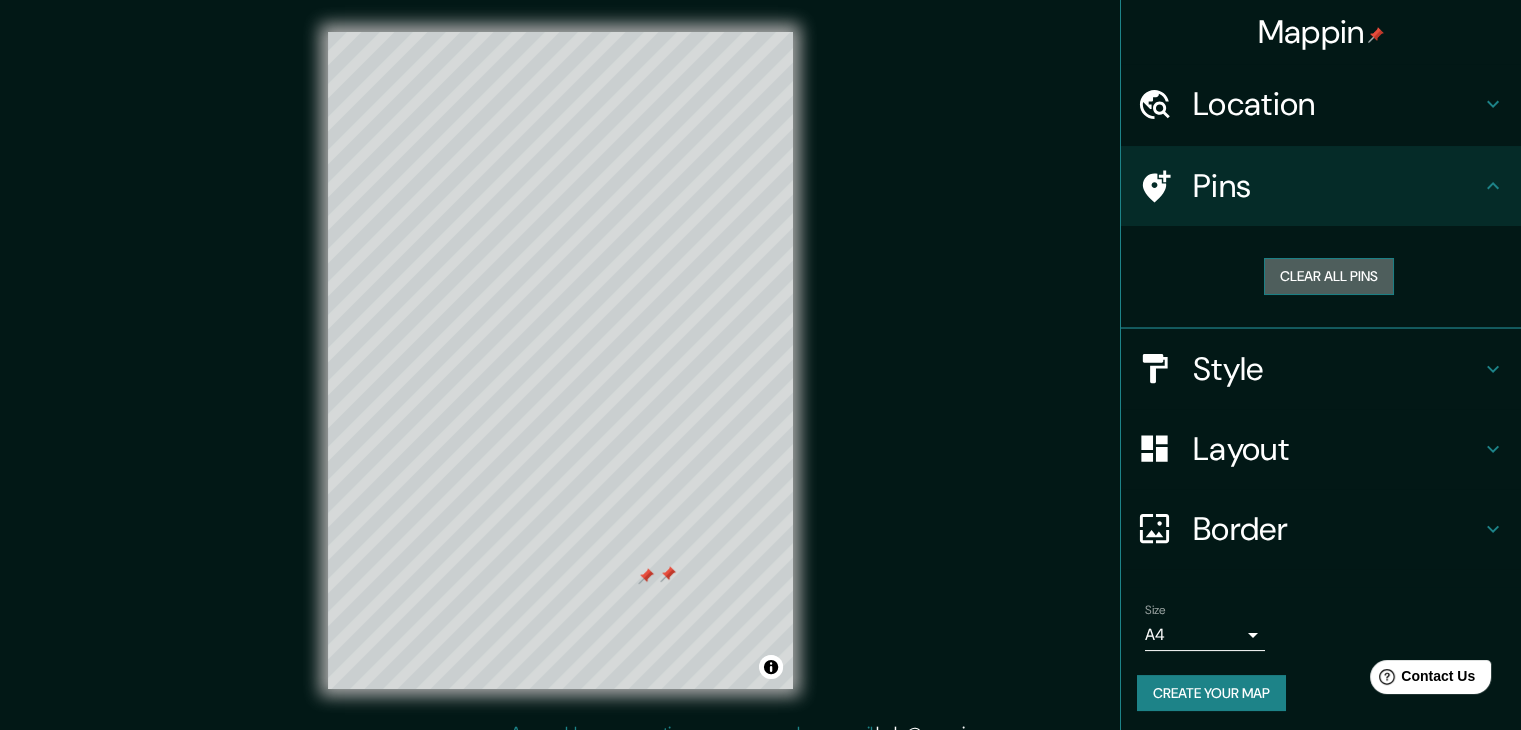 click on "Clear all pins" at bounding box center (1329, 276) 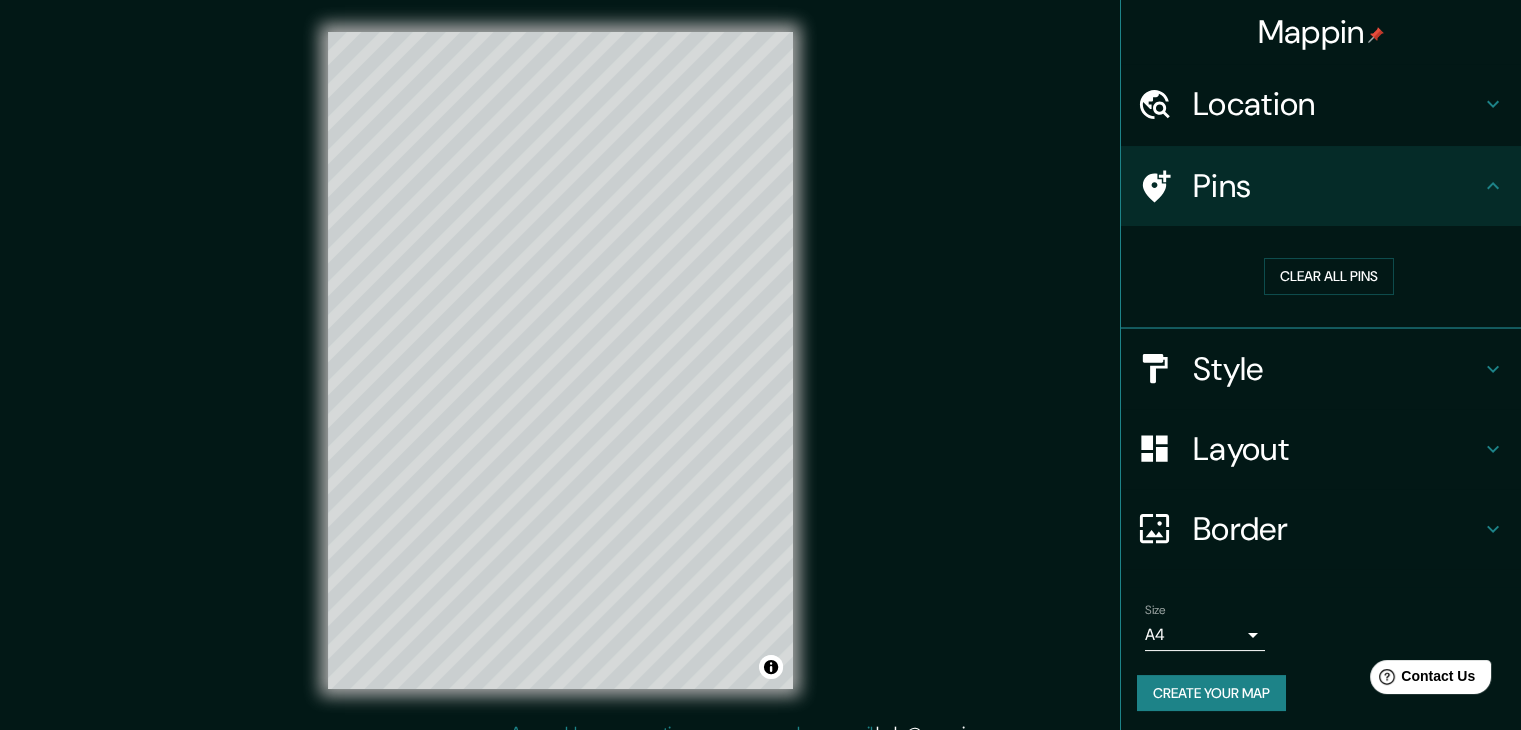 click on "Style" at bounding box center [1337, 369] 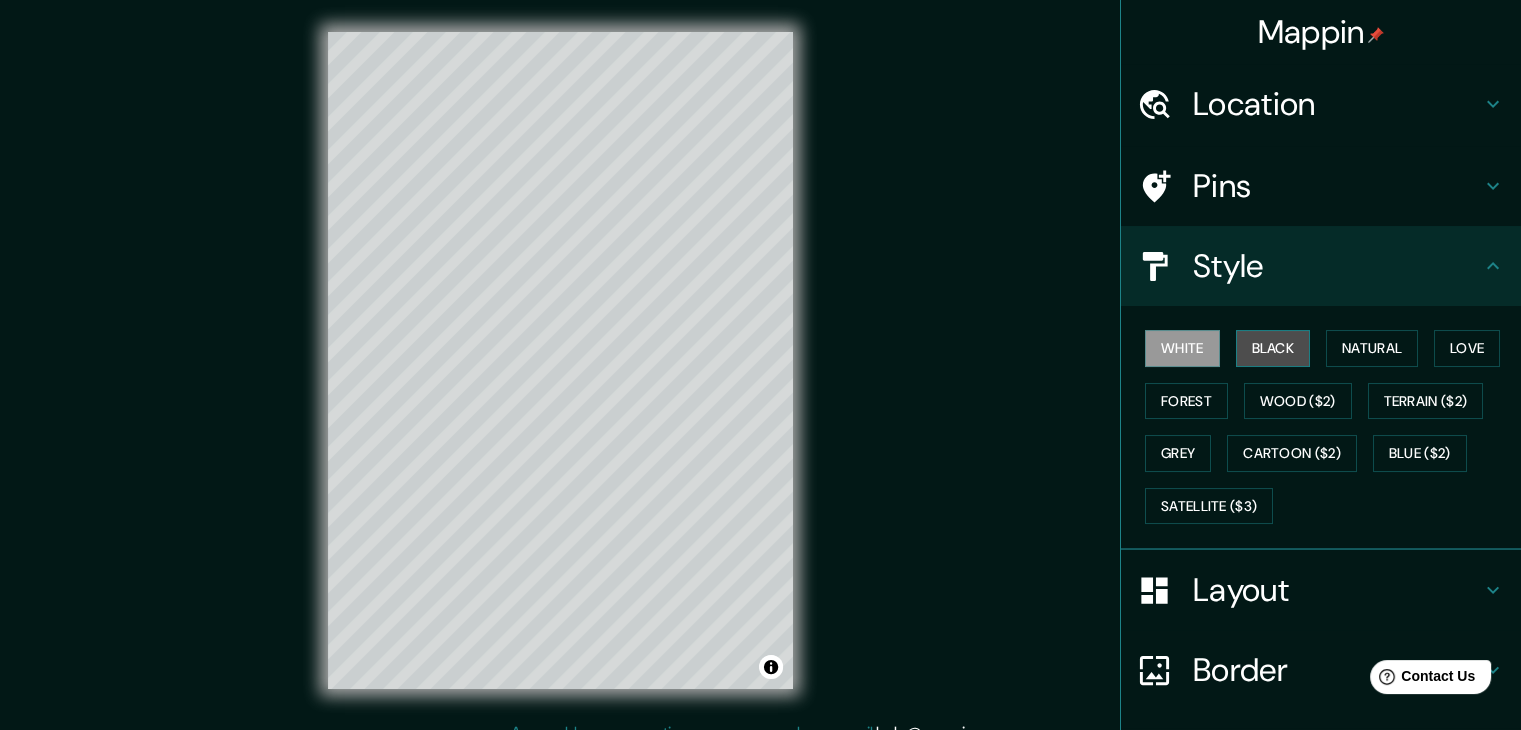 click on "Black" at bounding box center (1273, 348) 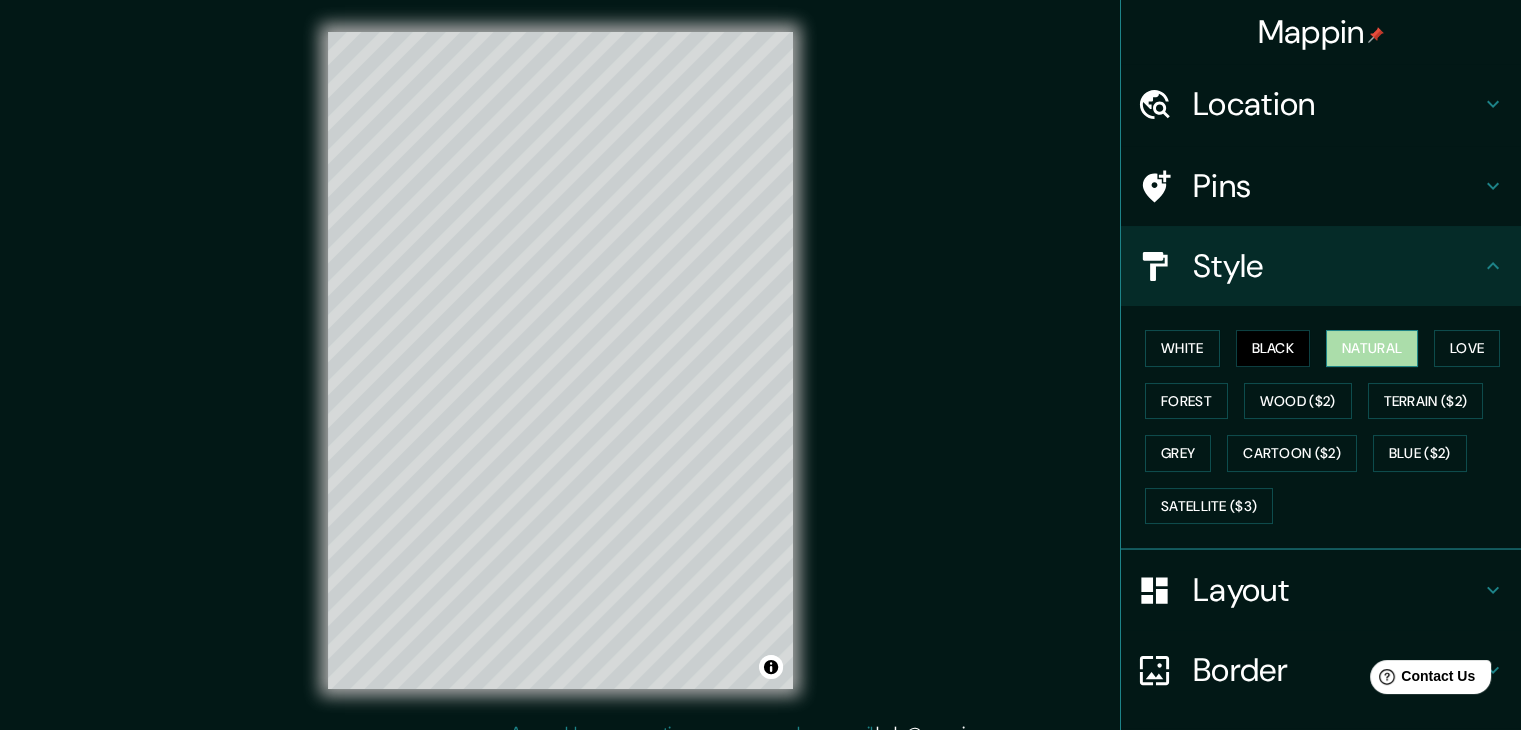 click on "Natural" at bounding box center [1372, 348] 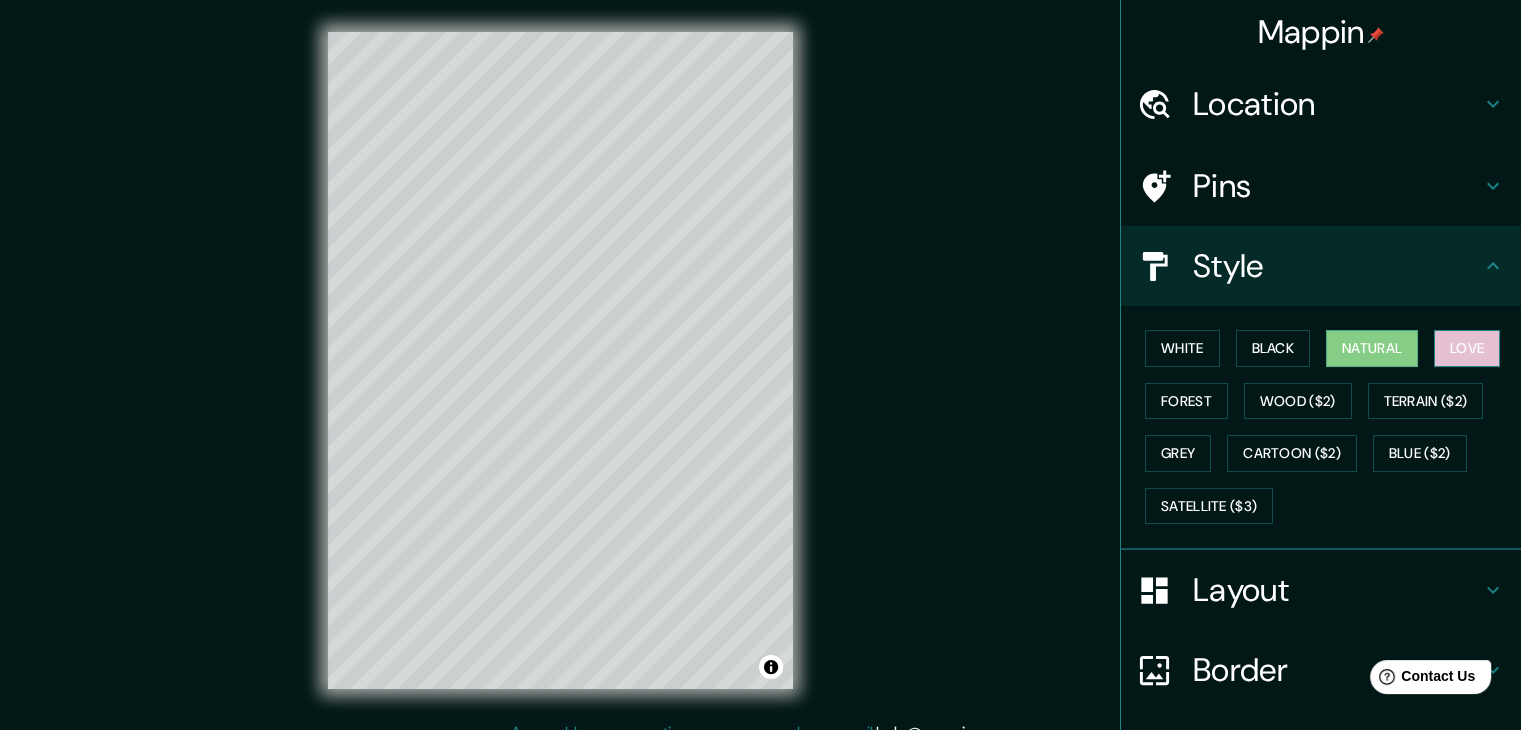 click on "Love" at bounding box center [1467, 348] 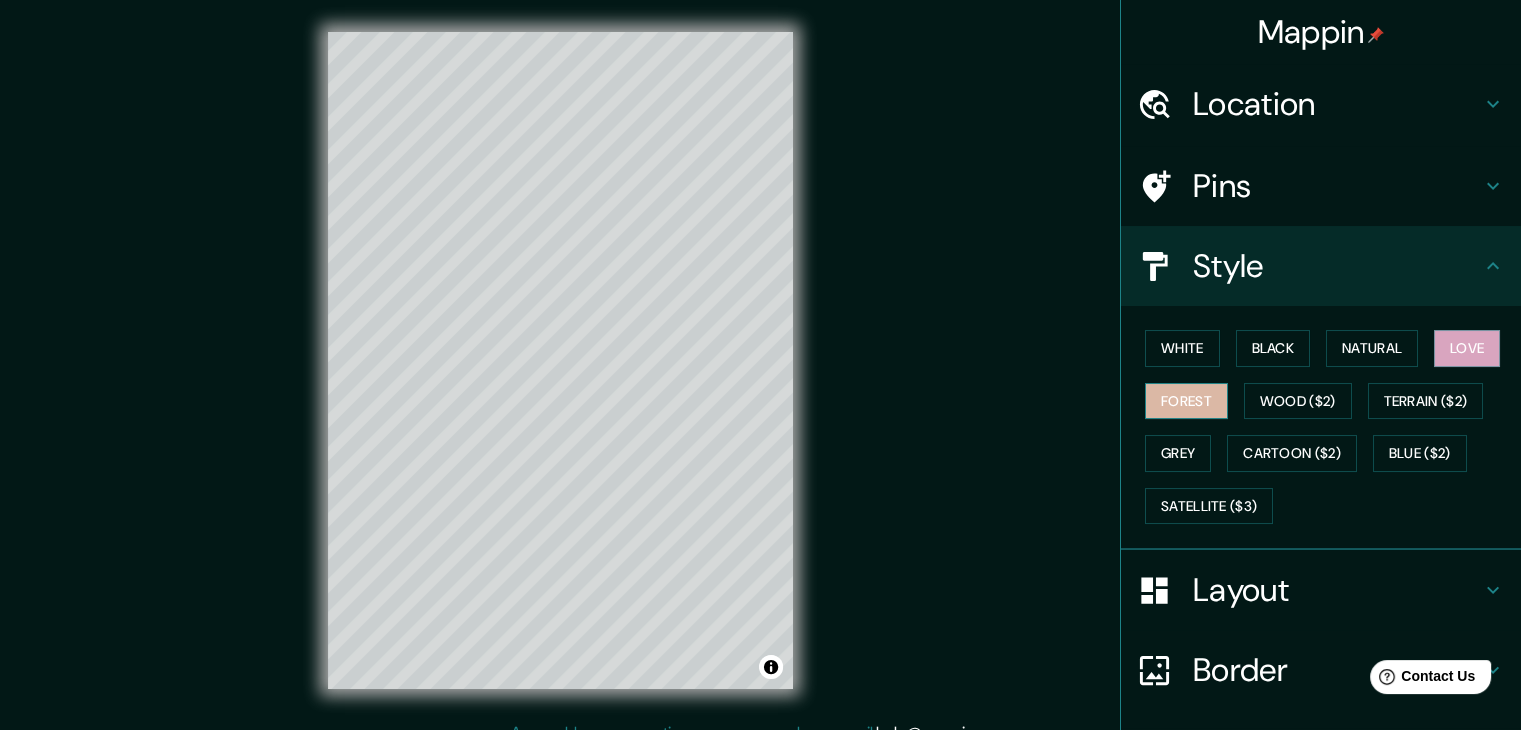click on "Forest" at bounding box center [1186, 401] 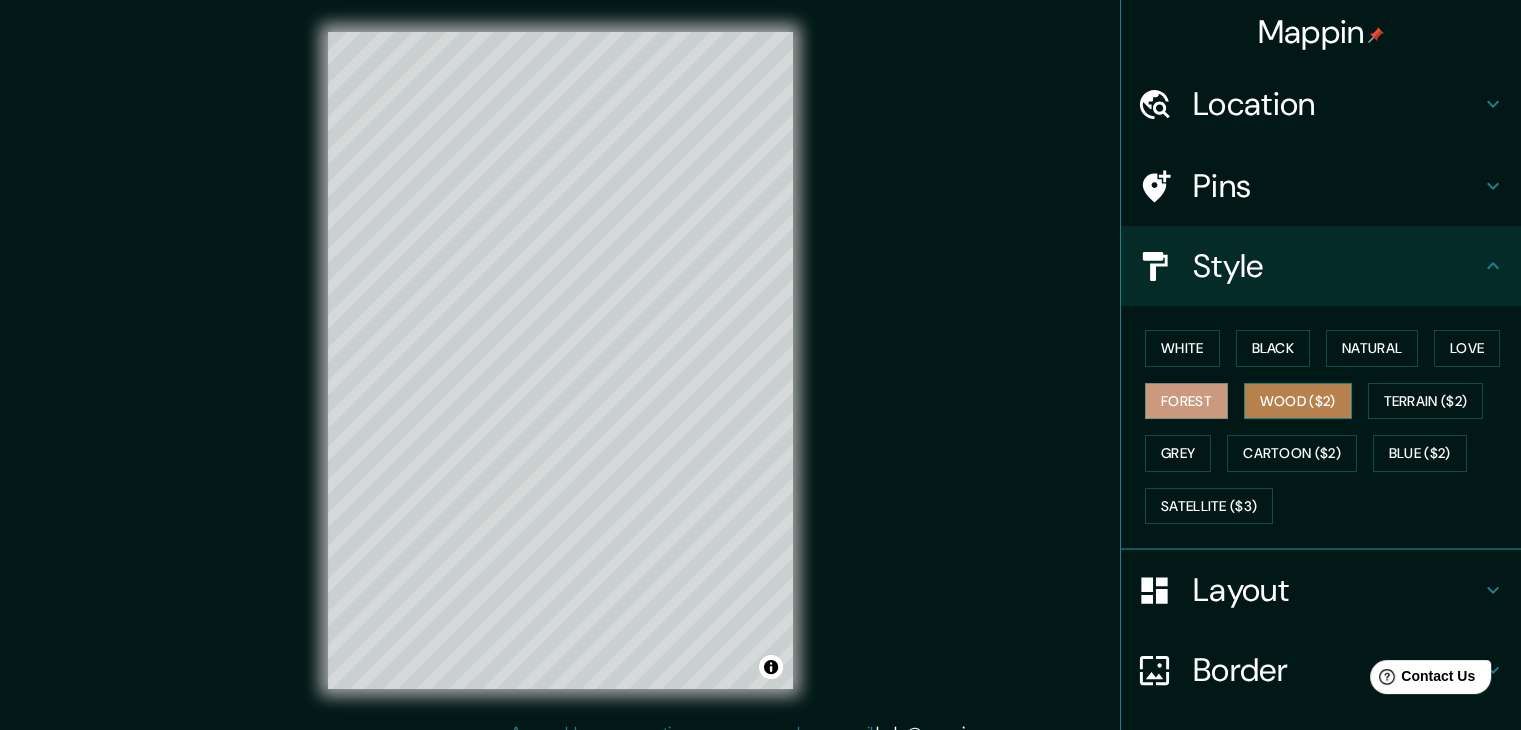 click on "Wood ($2)" at bounding box center (1298, 401) 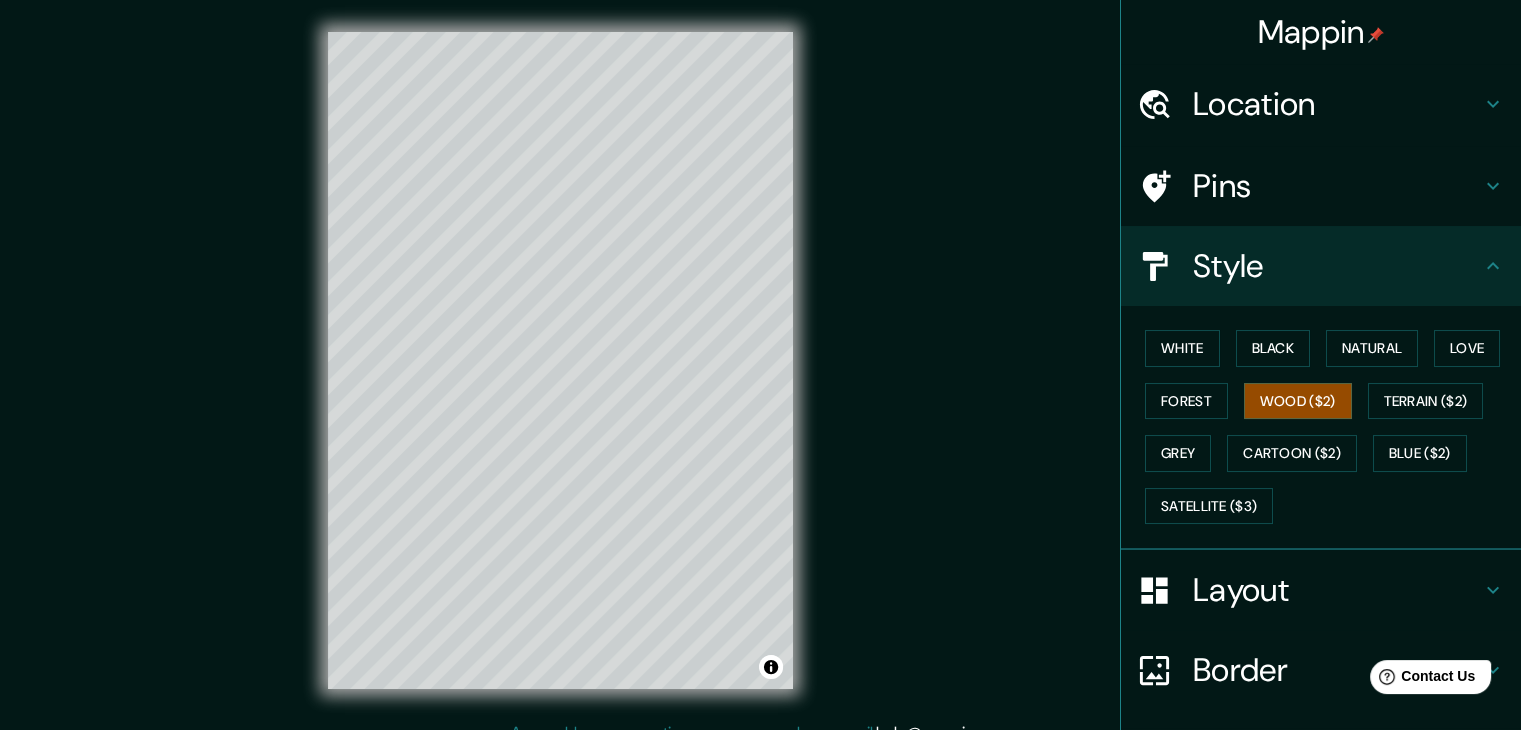 click on "Layout" at bounding box center [1337, 590] 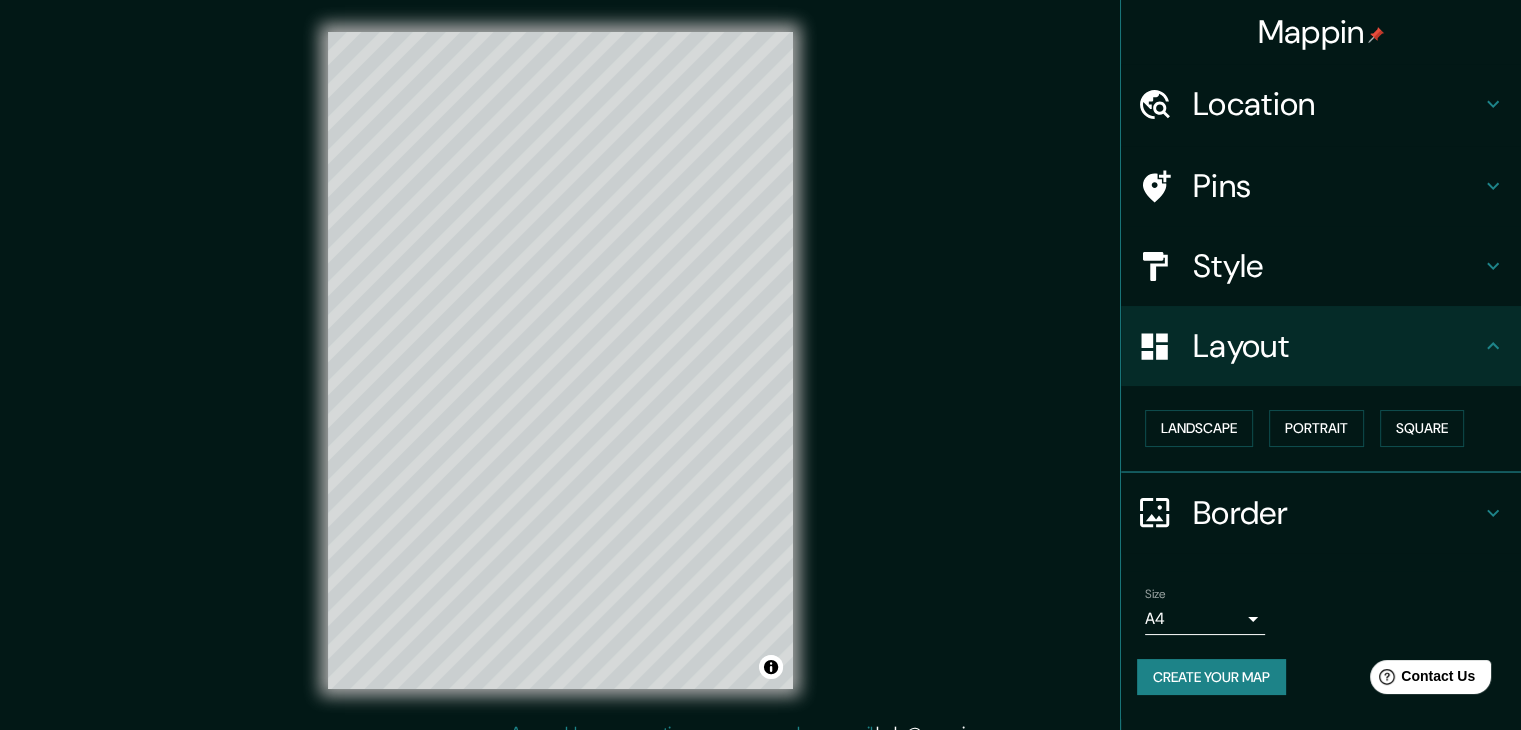 click on "Border" at bounding box center (1337, 513) 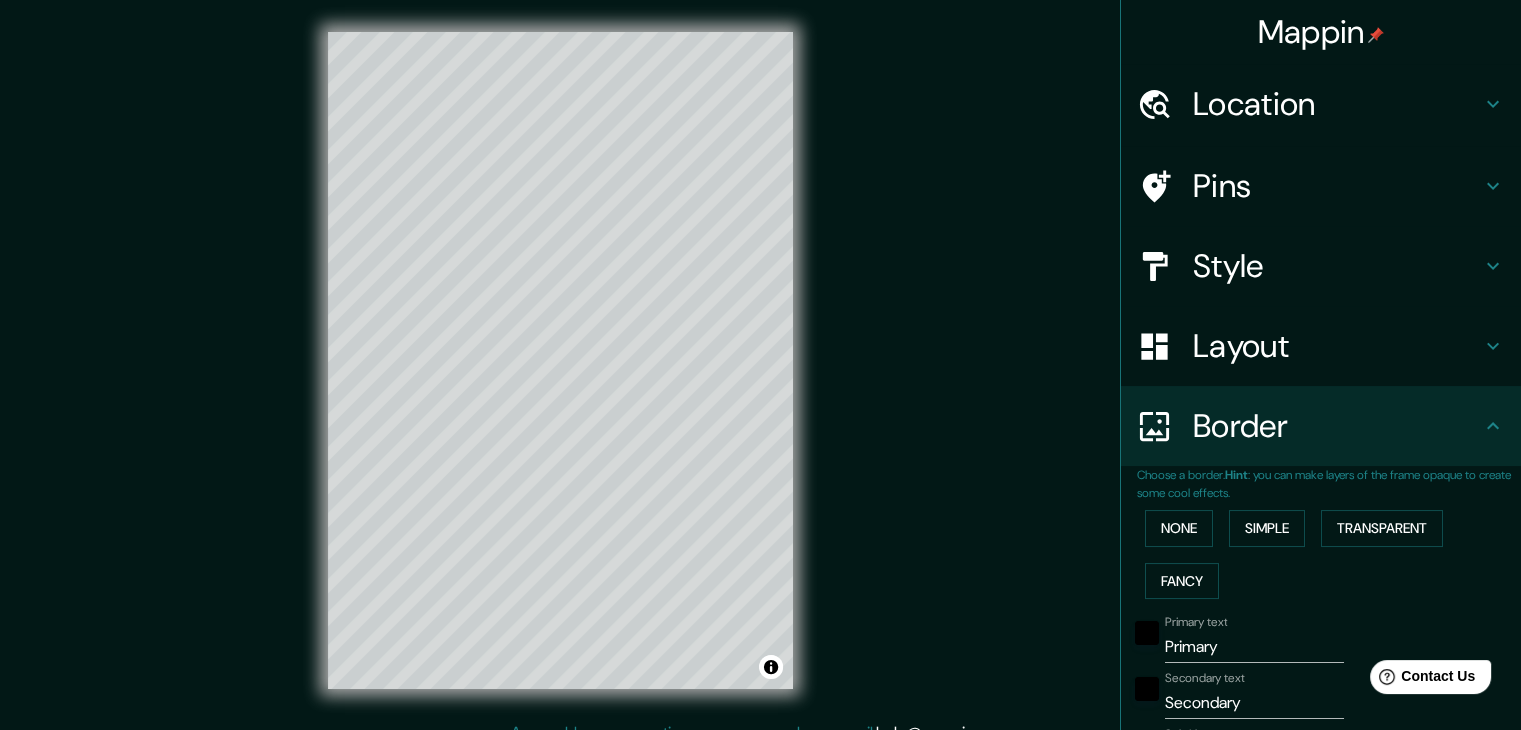 click on "Border" at bounding box center (1337, 426) 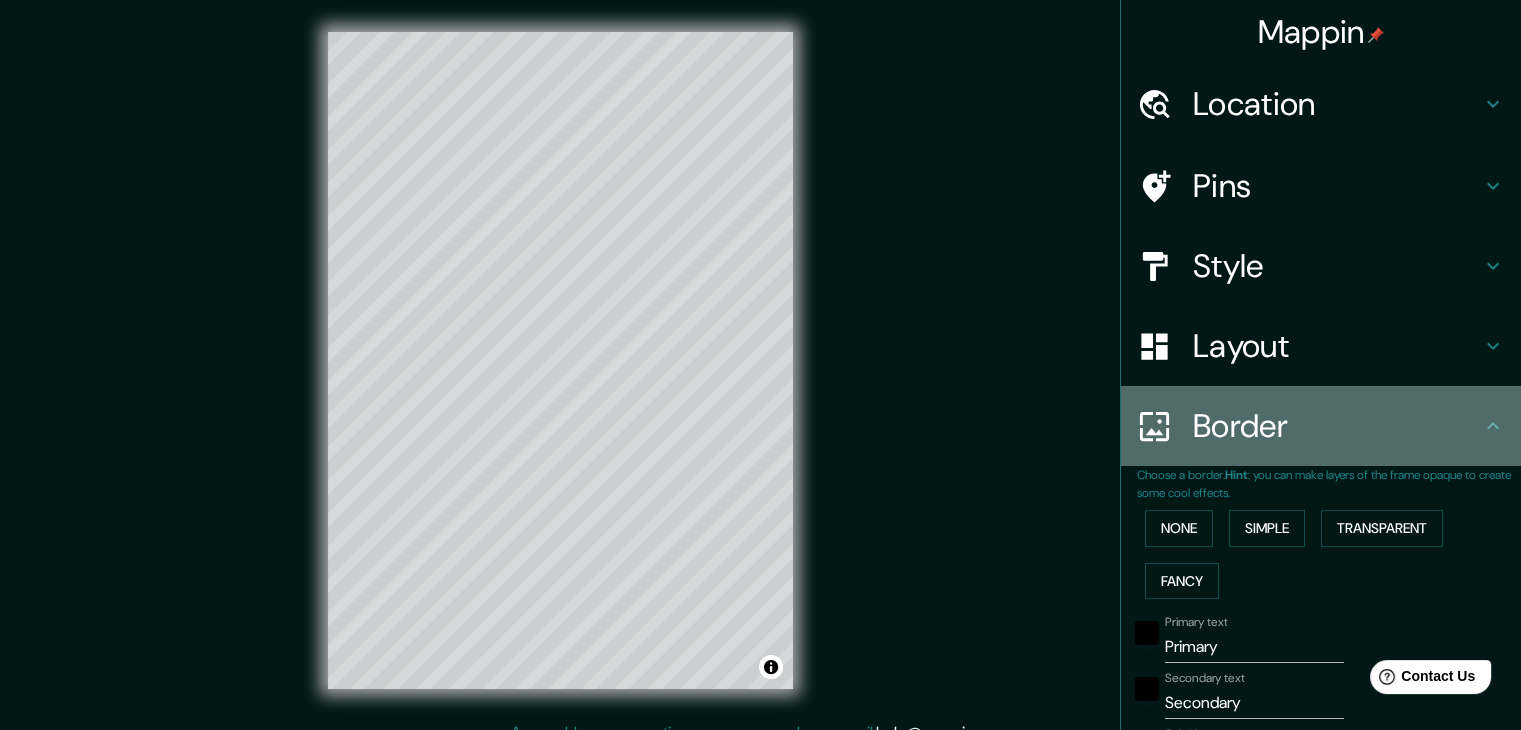 click 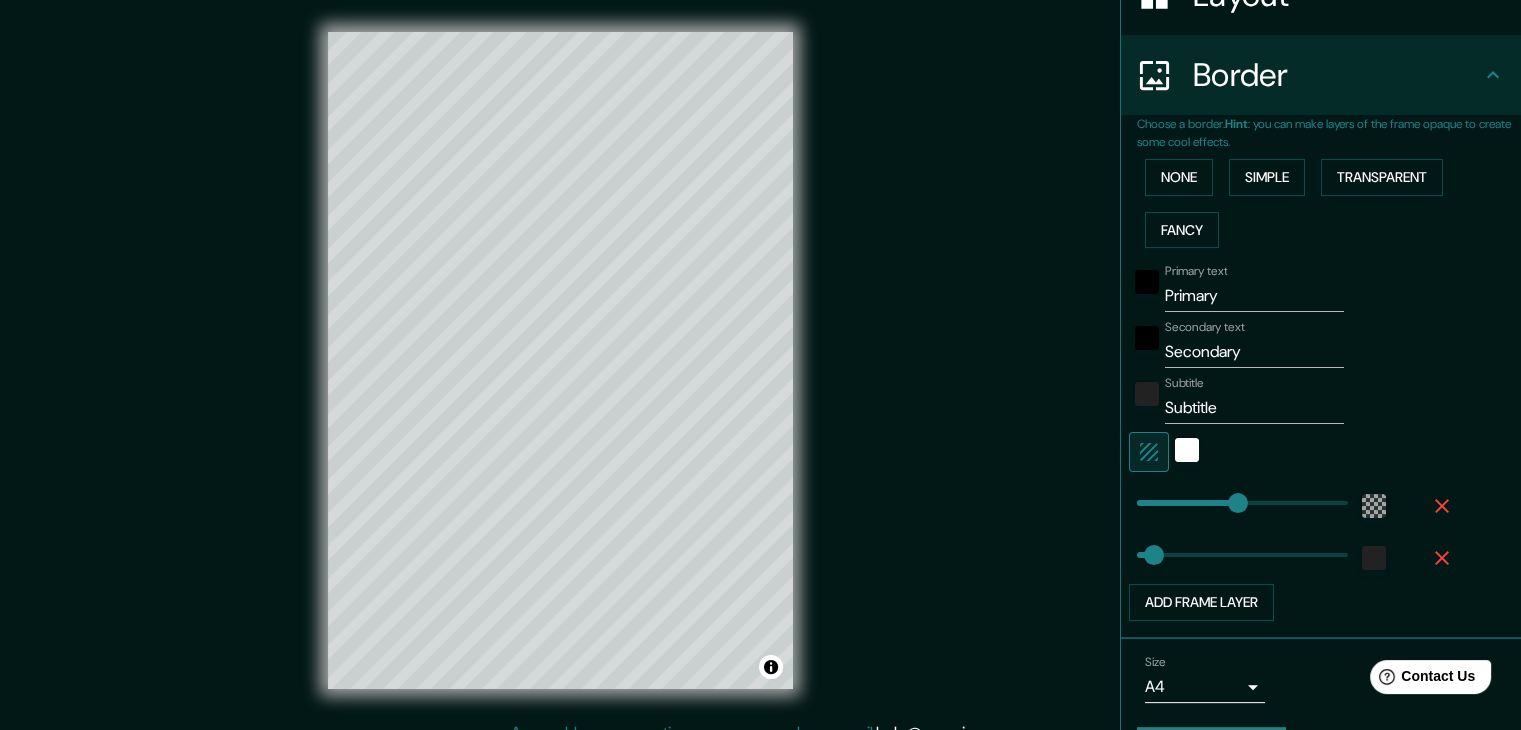 scroll, scrollTop: 405, scrollLeft: 0, axis: vertical 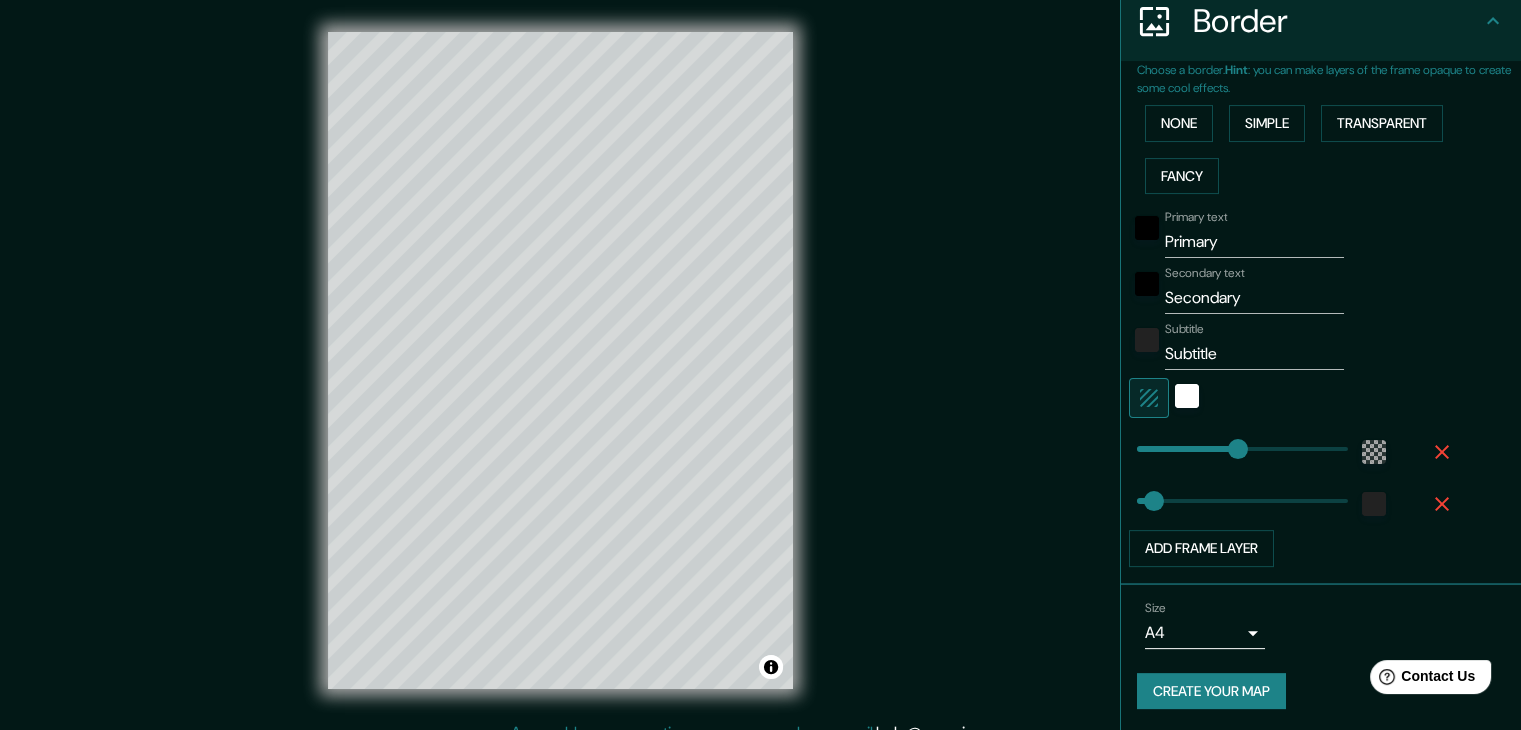 type on "37" 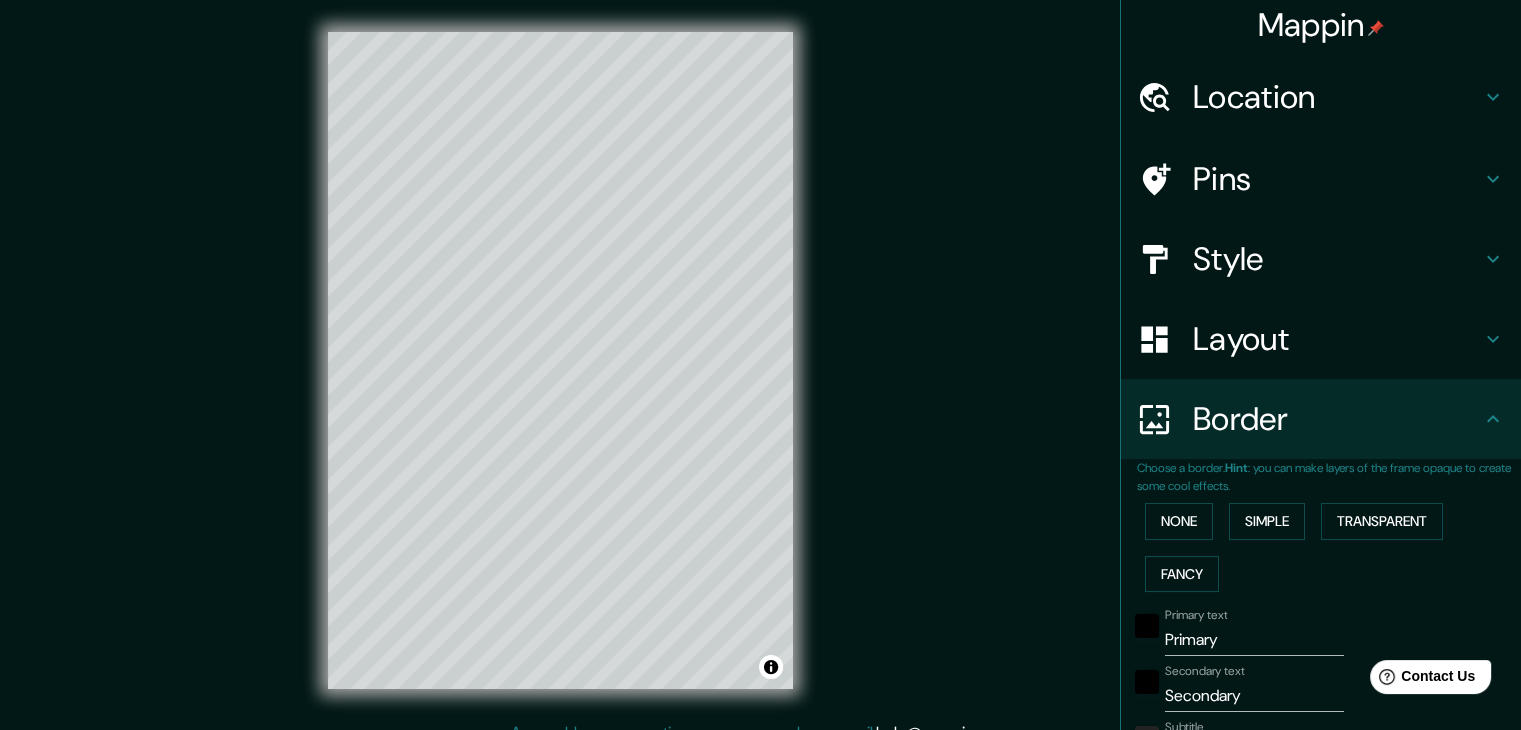 scroll, scrollTop: 0, scrollLeft: 0, axis: both 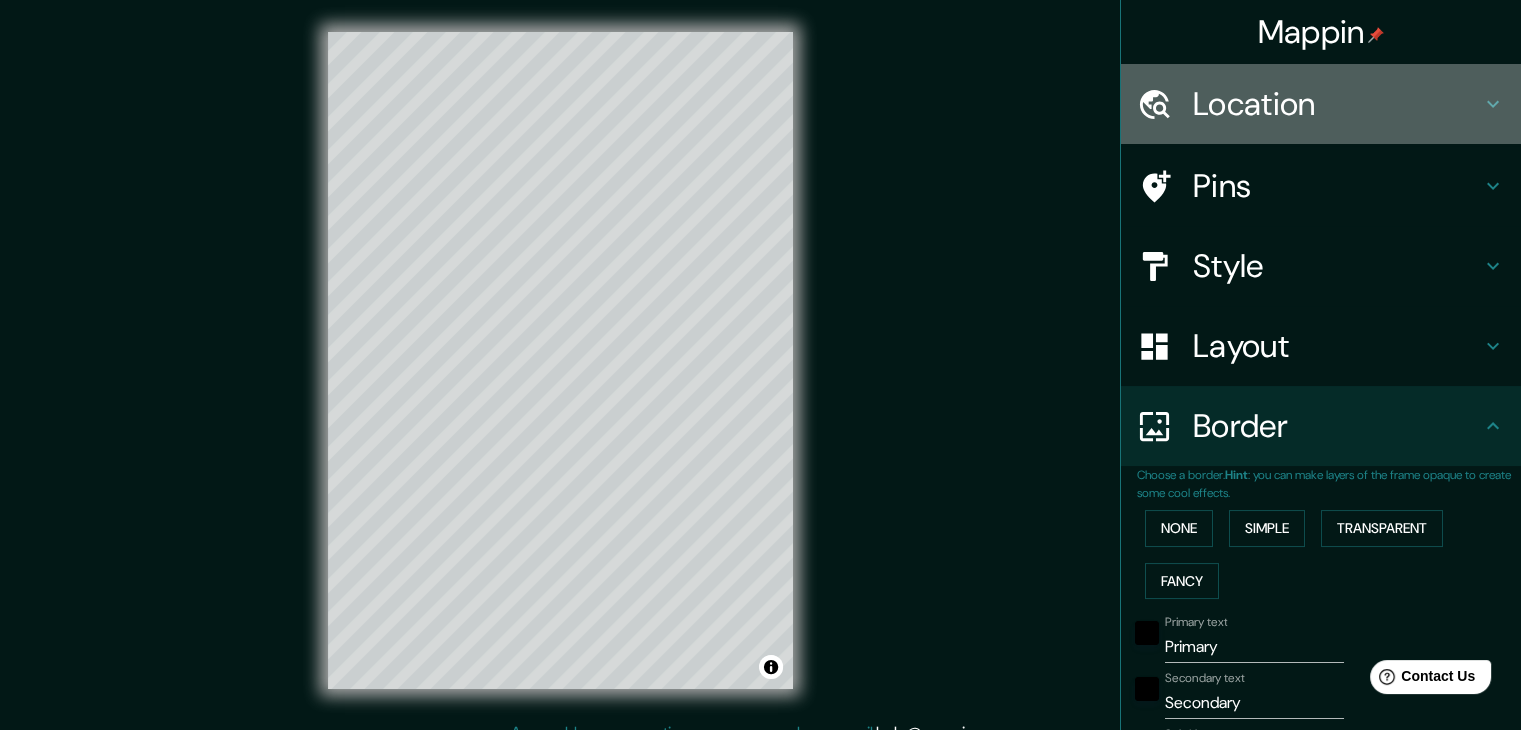 click on "Location" at bounding box center (1337, 104) 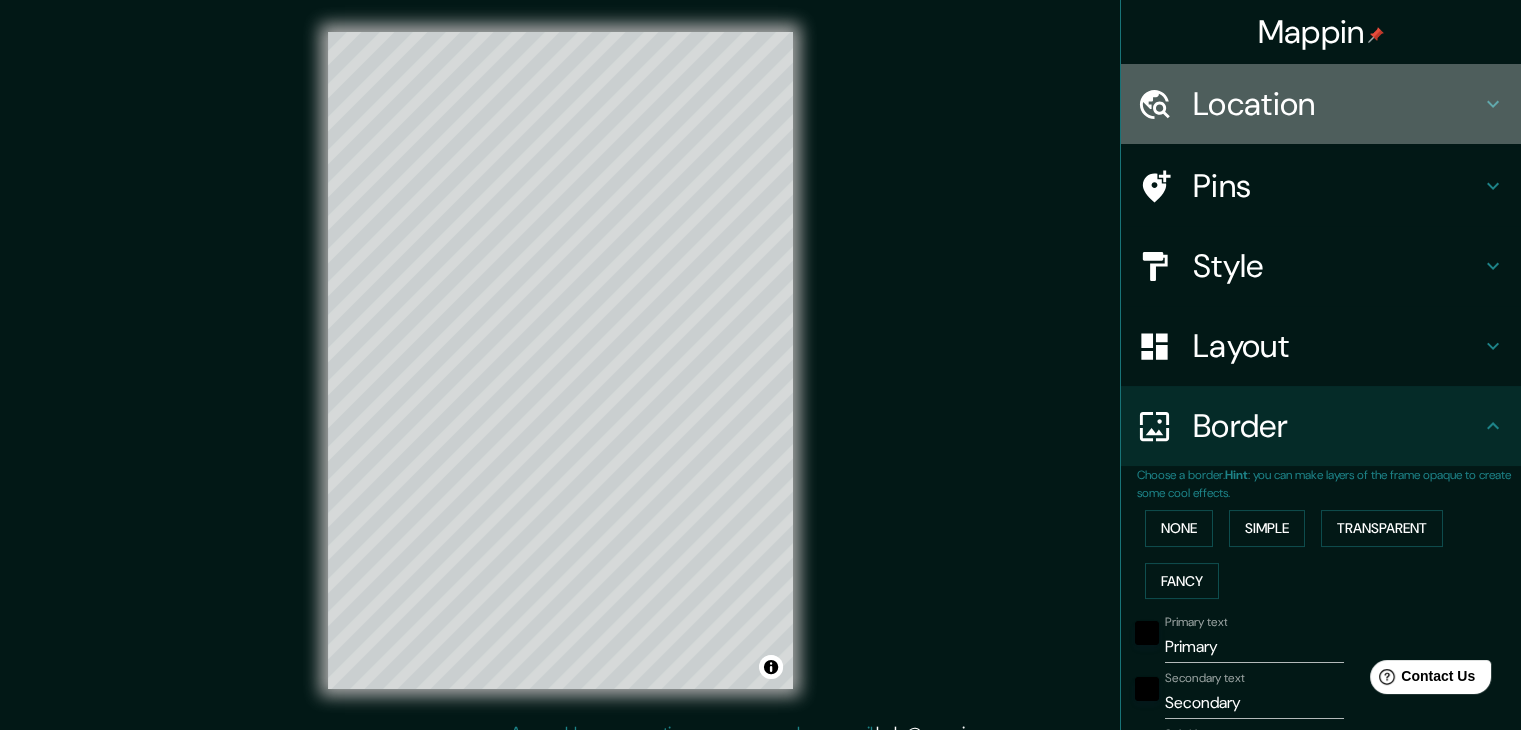 type on "223" 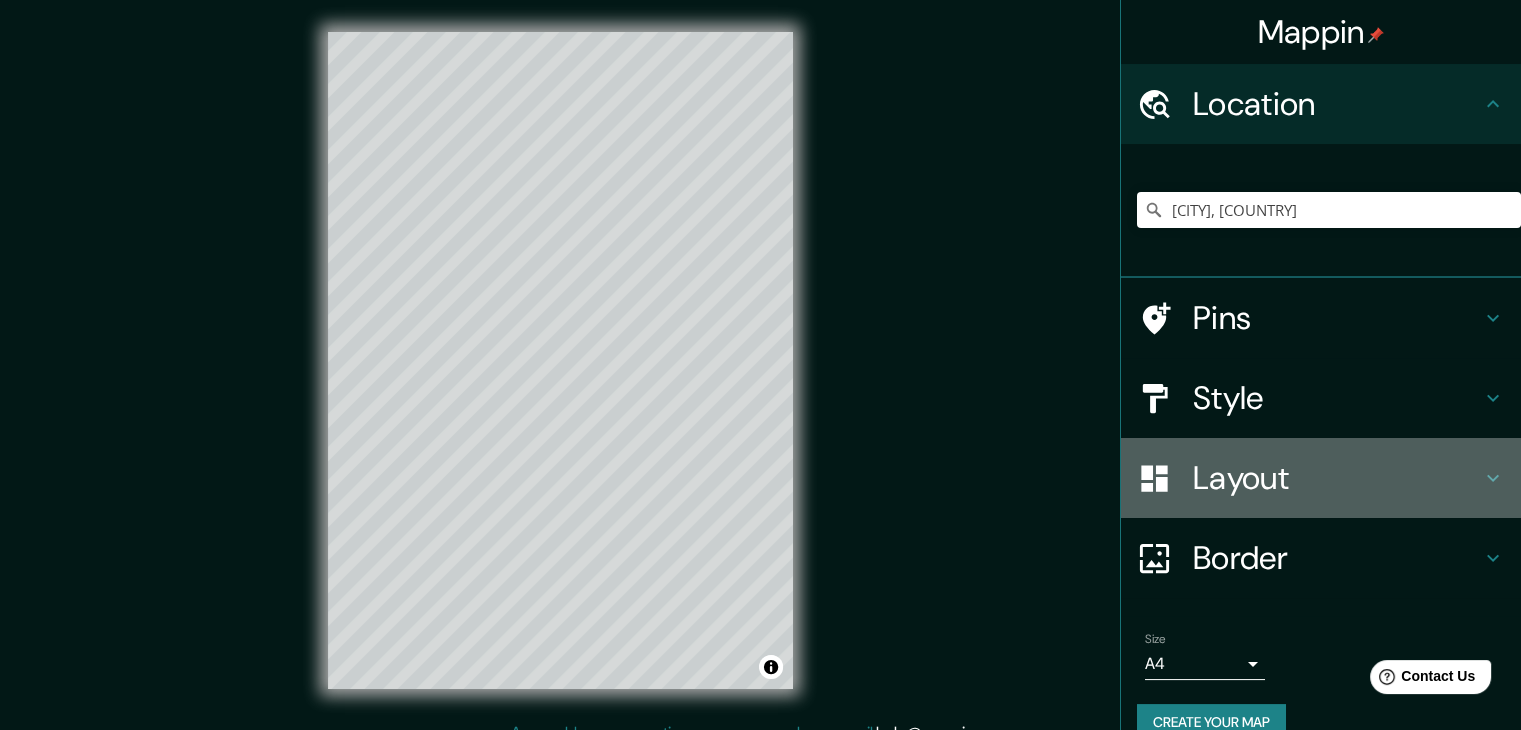 click on "Layout" at bounding box center [1321, 478] 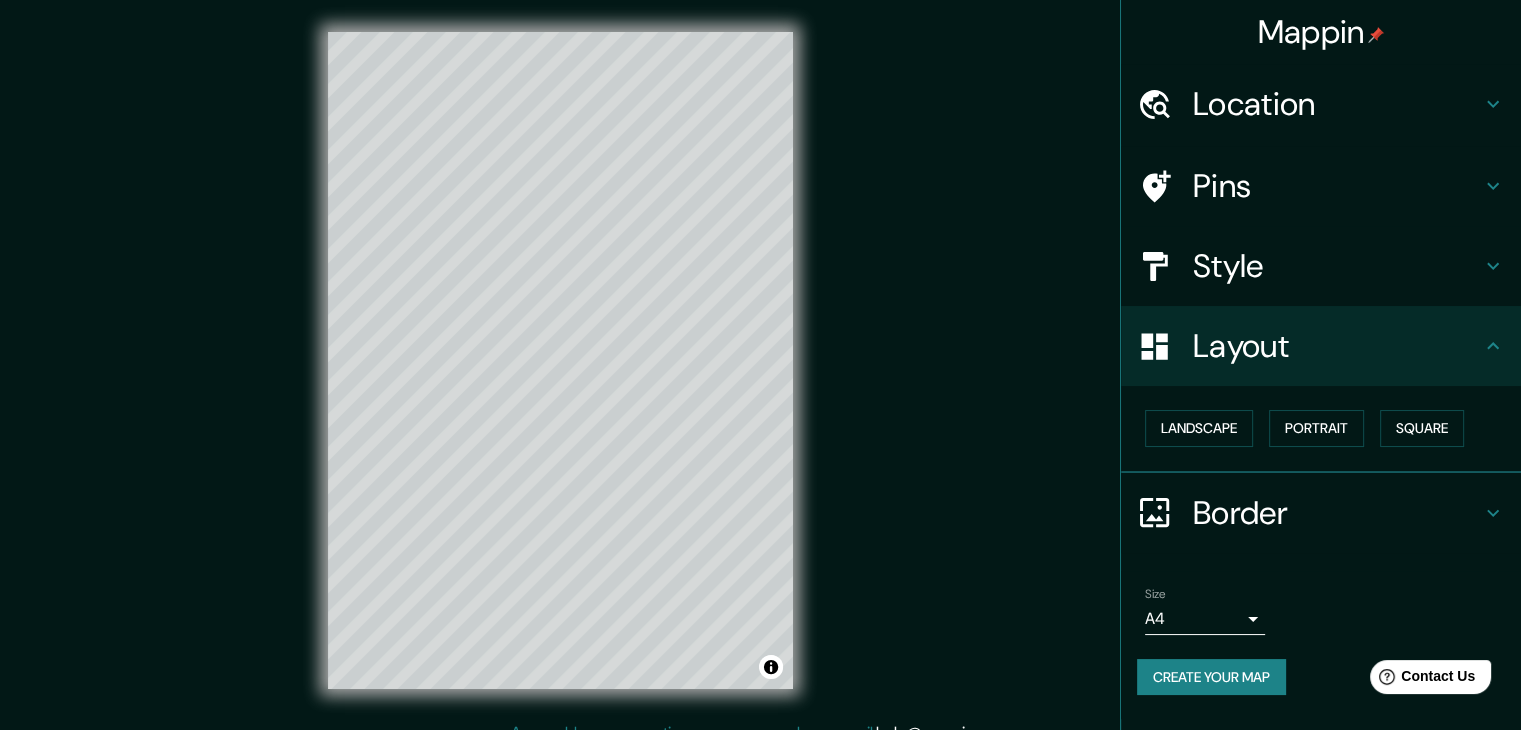 click on "Style" at bounding box center [1337, 266] 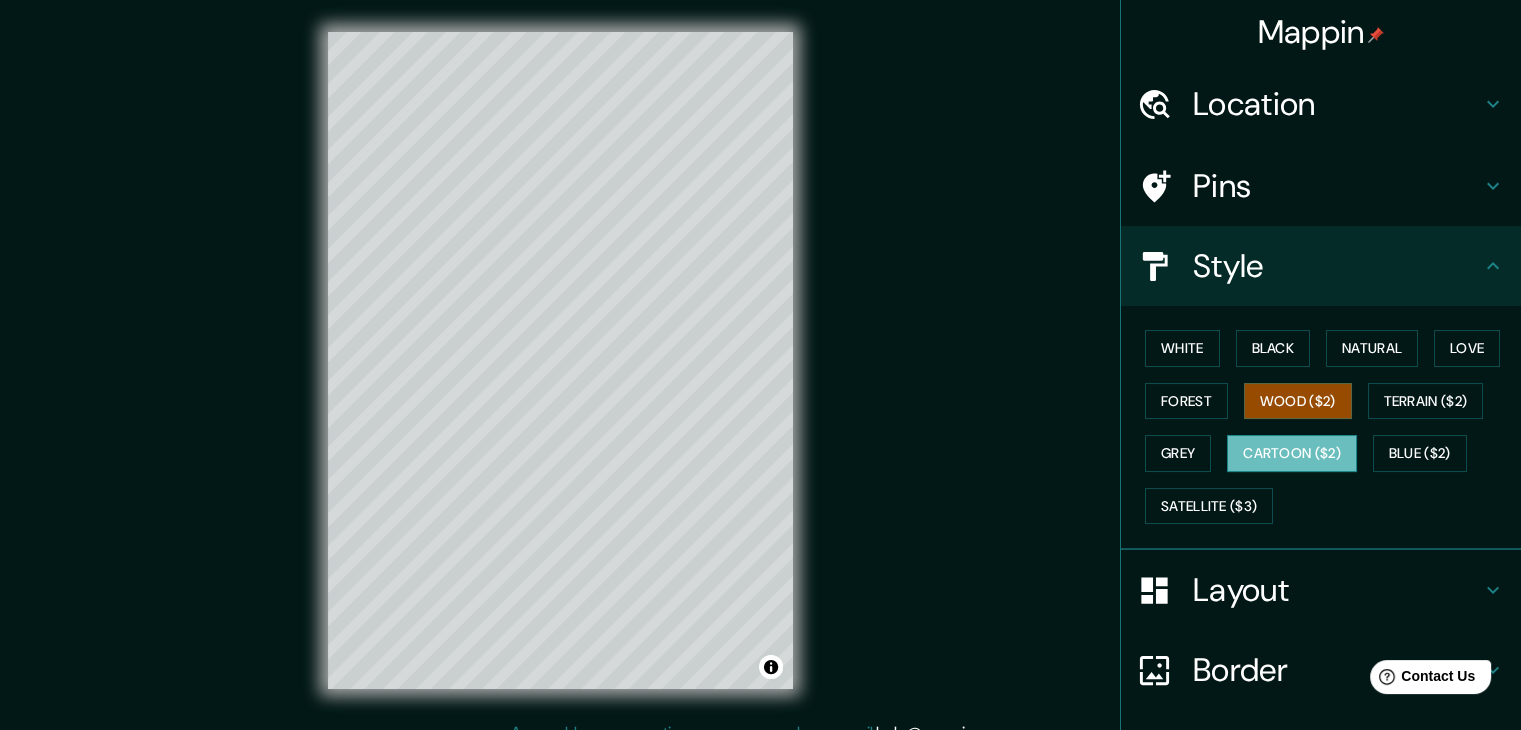 click on "Cartoon ($2)" at bounding box center [1292, 453] 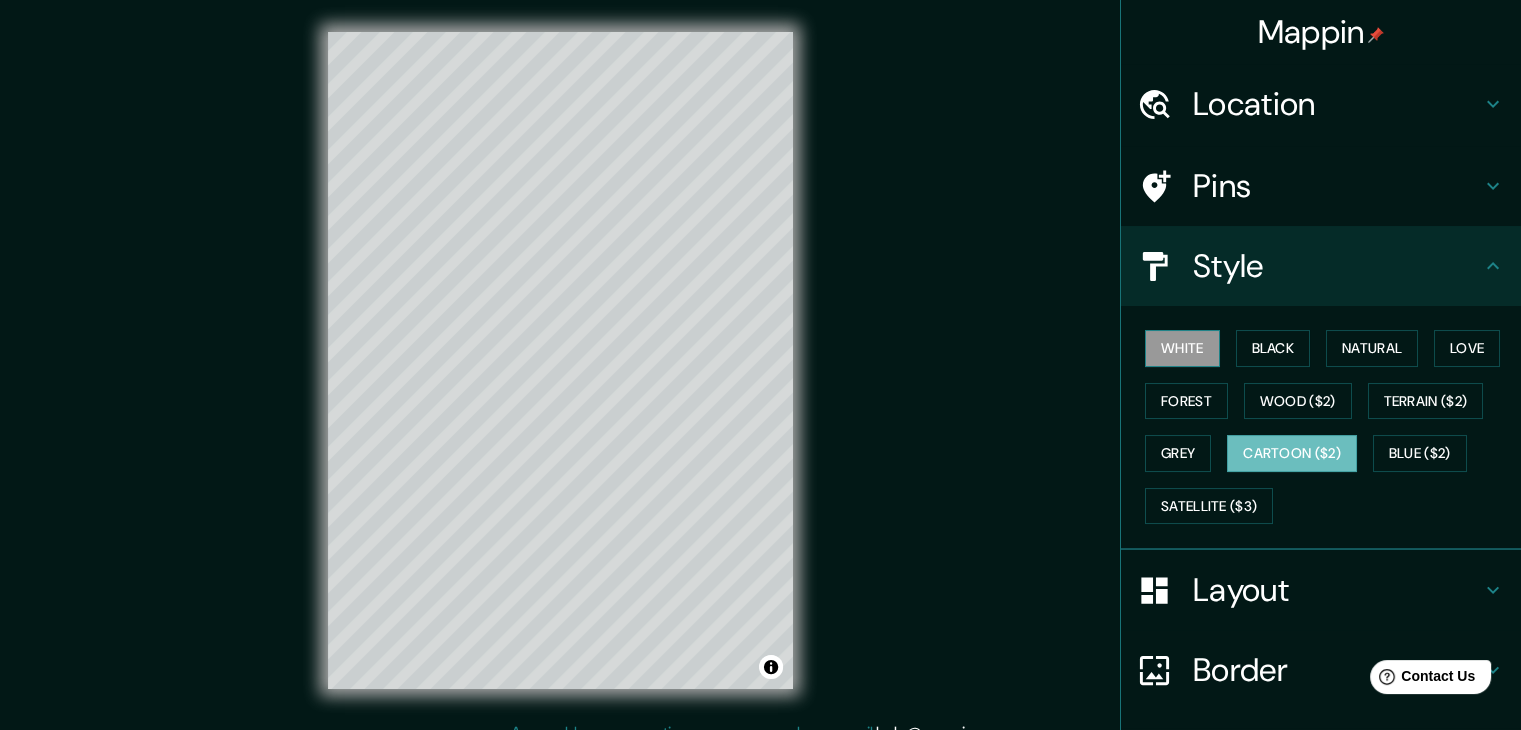 click on "White" at bounding box center (1182, 348) 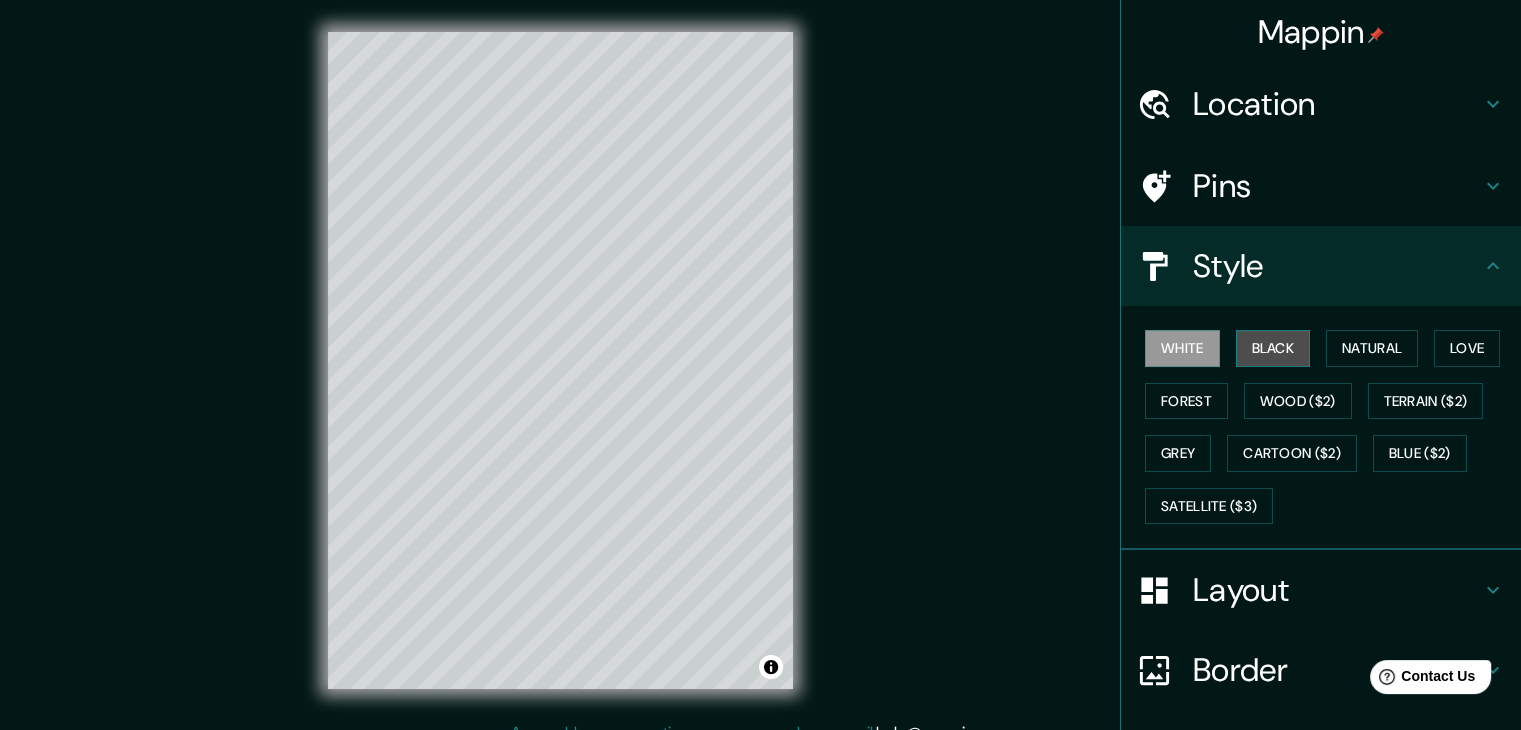 click on "Black" at bounding box center [1273, 348] 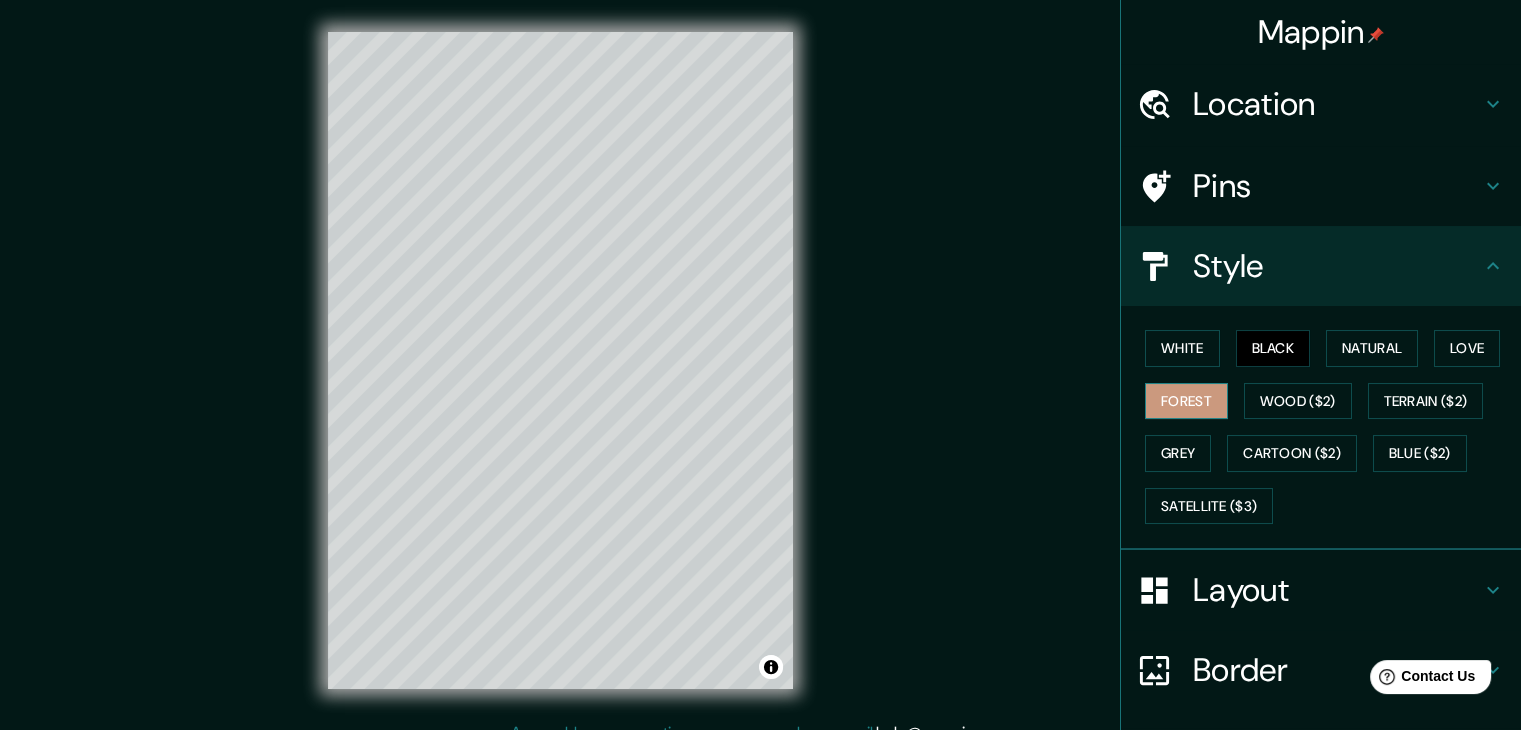 click on "Forest" at bounding box center (1186, 401) 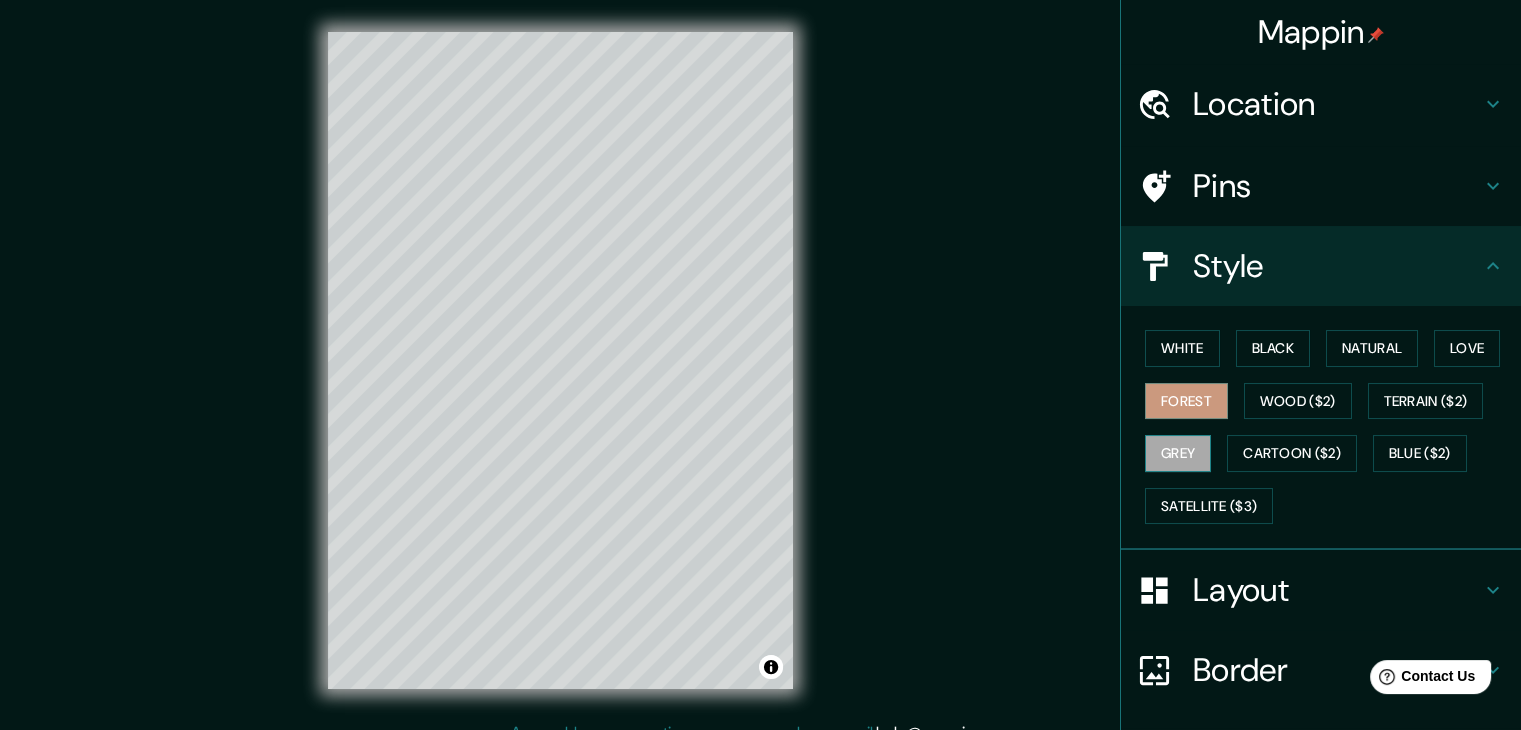 click on "Grey" at bounding box center [1178, 453] 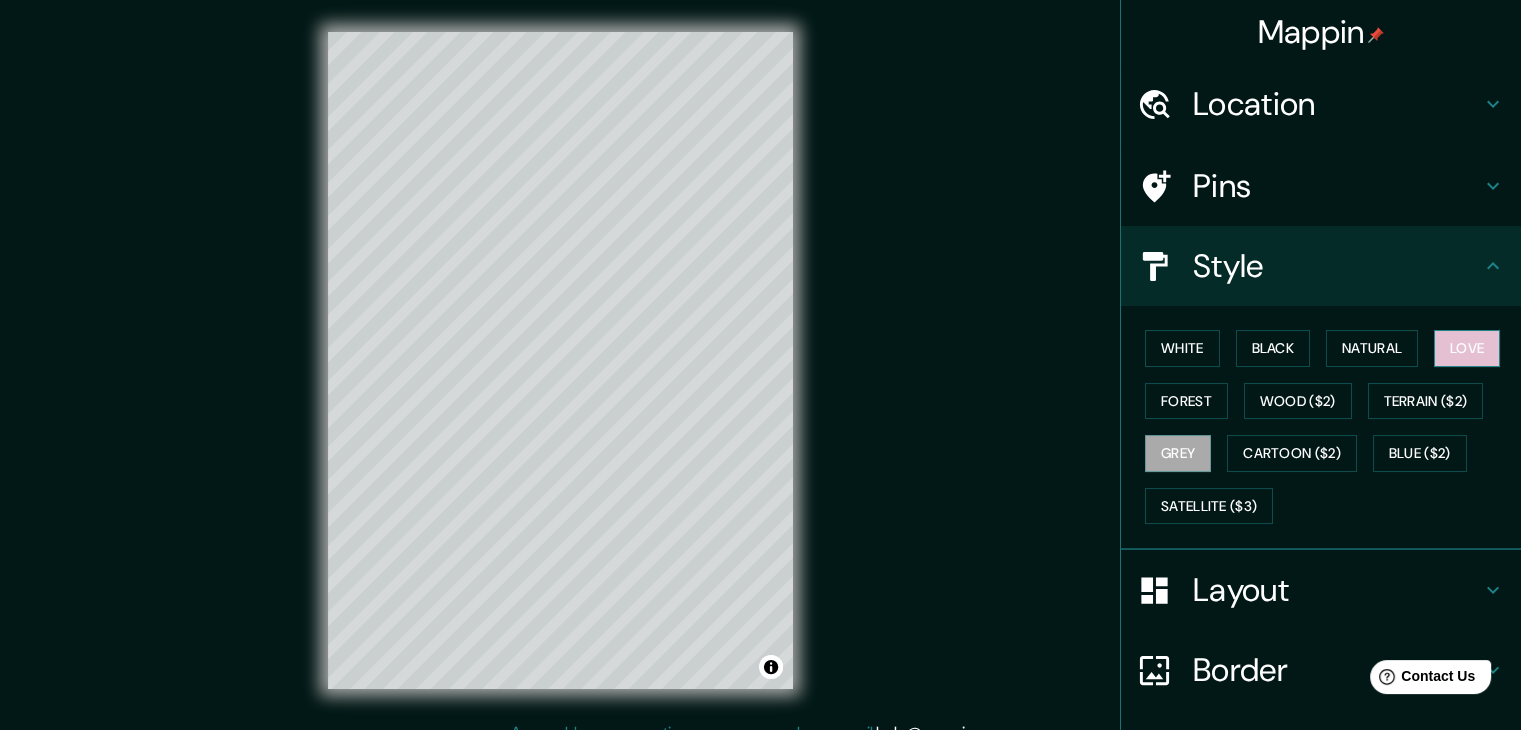 click on "Love" at bounding box center [1467, 348] 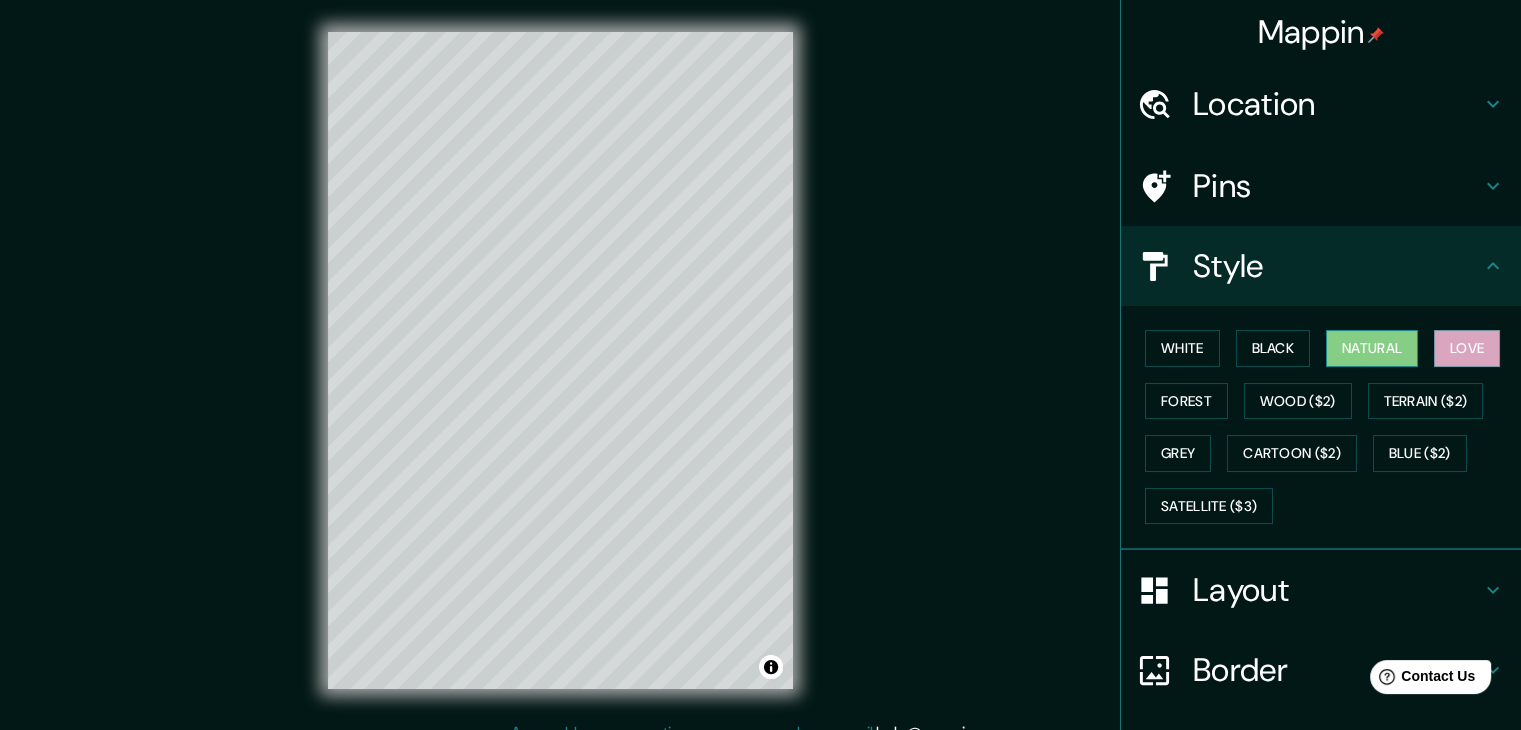 click on "Natural" at bounding box center [1372, 348] 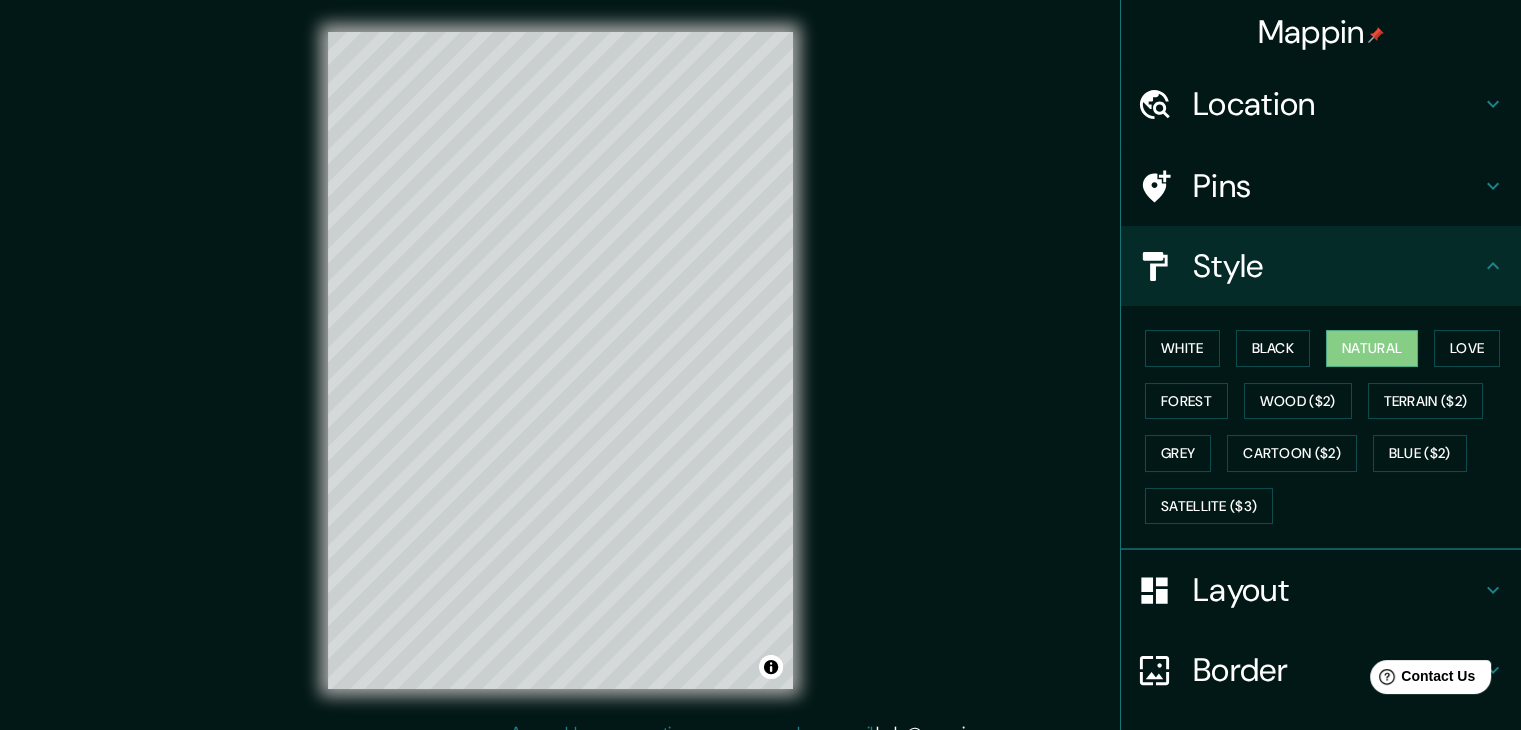 click on "Border" at bounding box center (1337, 670) 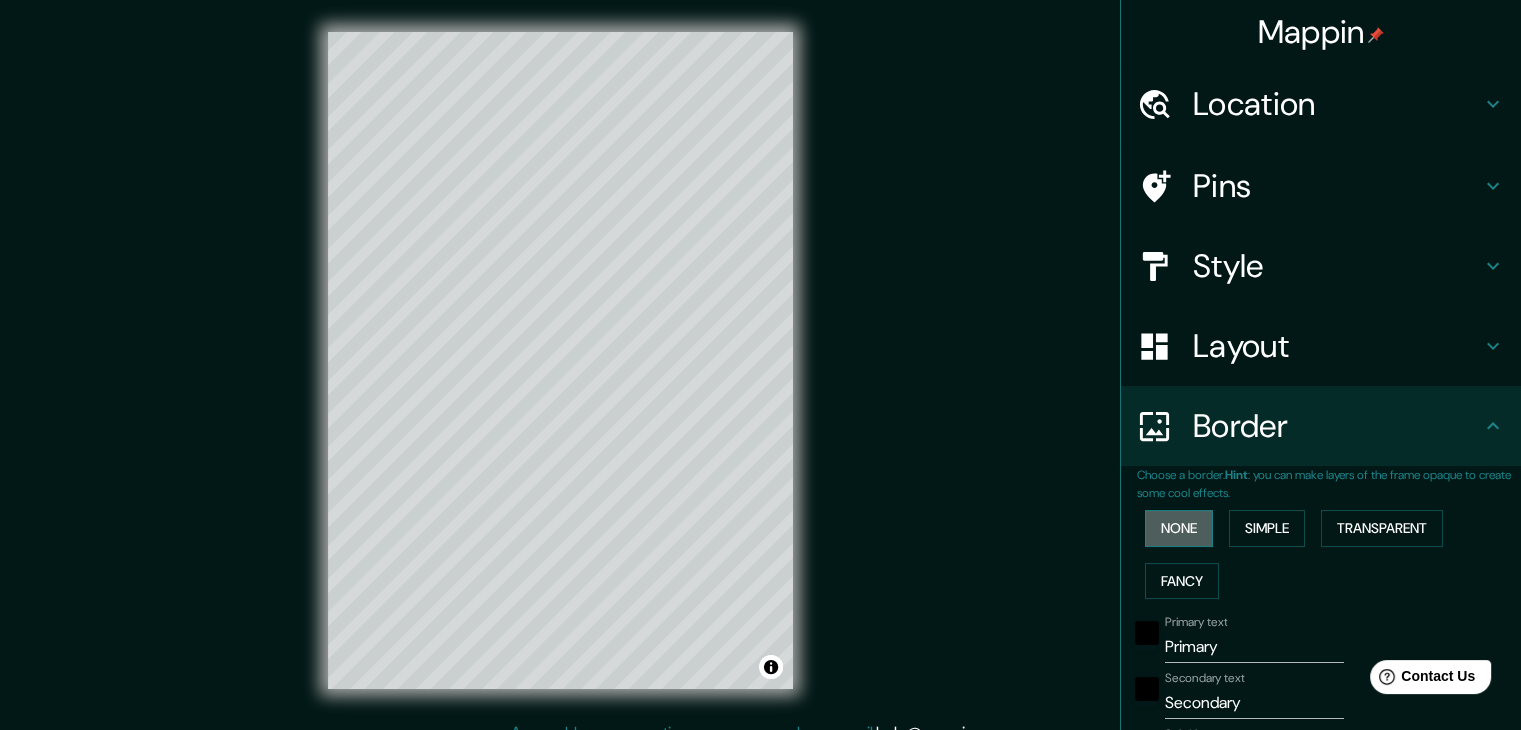 click on "None" at bounding box center [1179, 528] 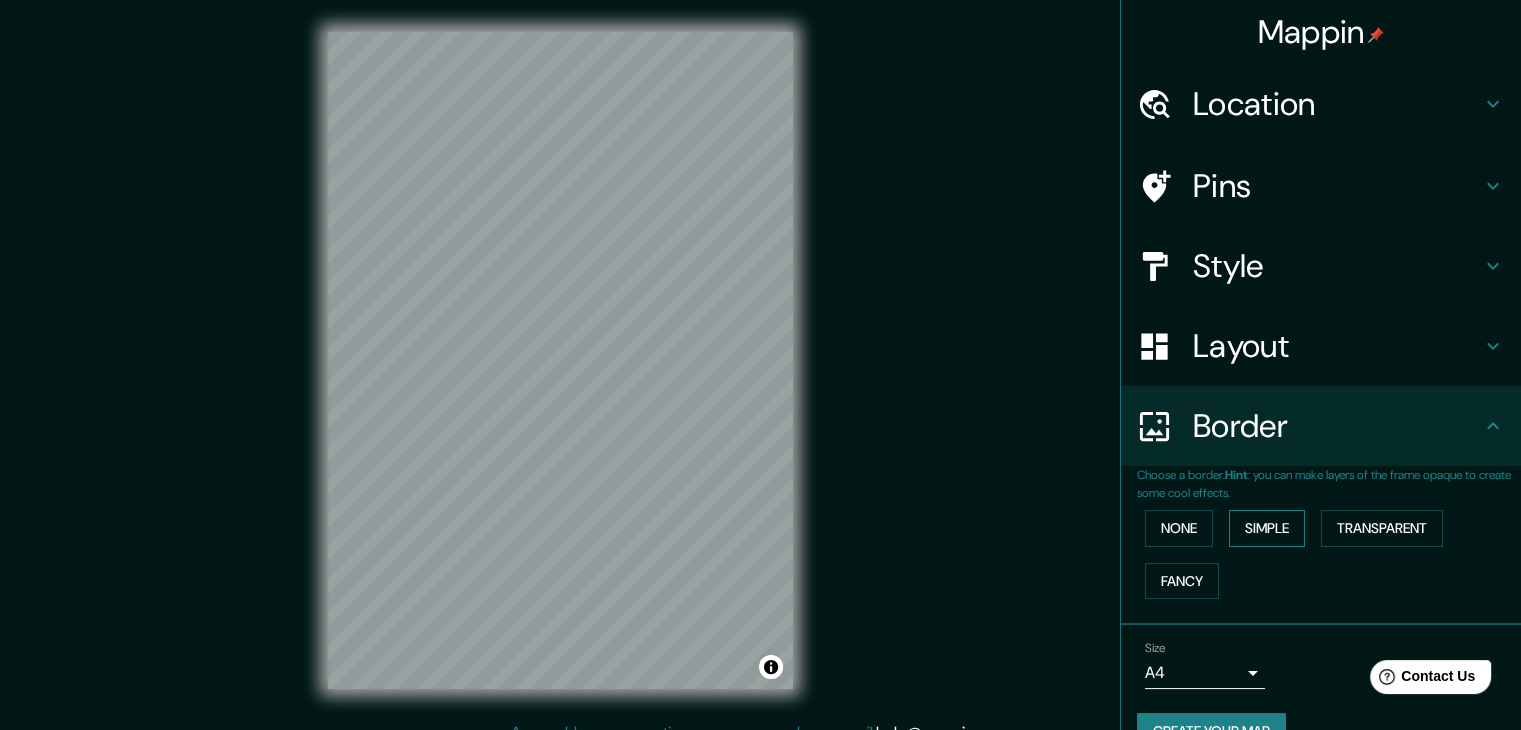 click on "Simple" at bounding box center [1267, 528] 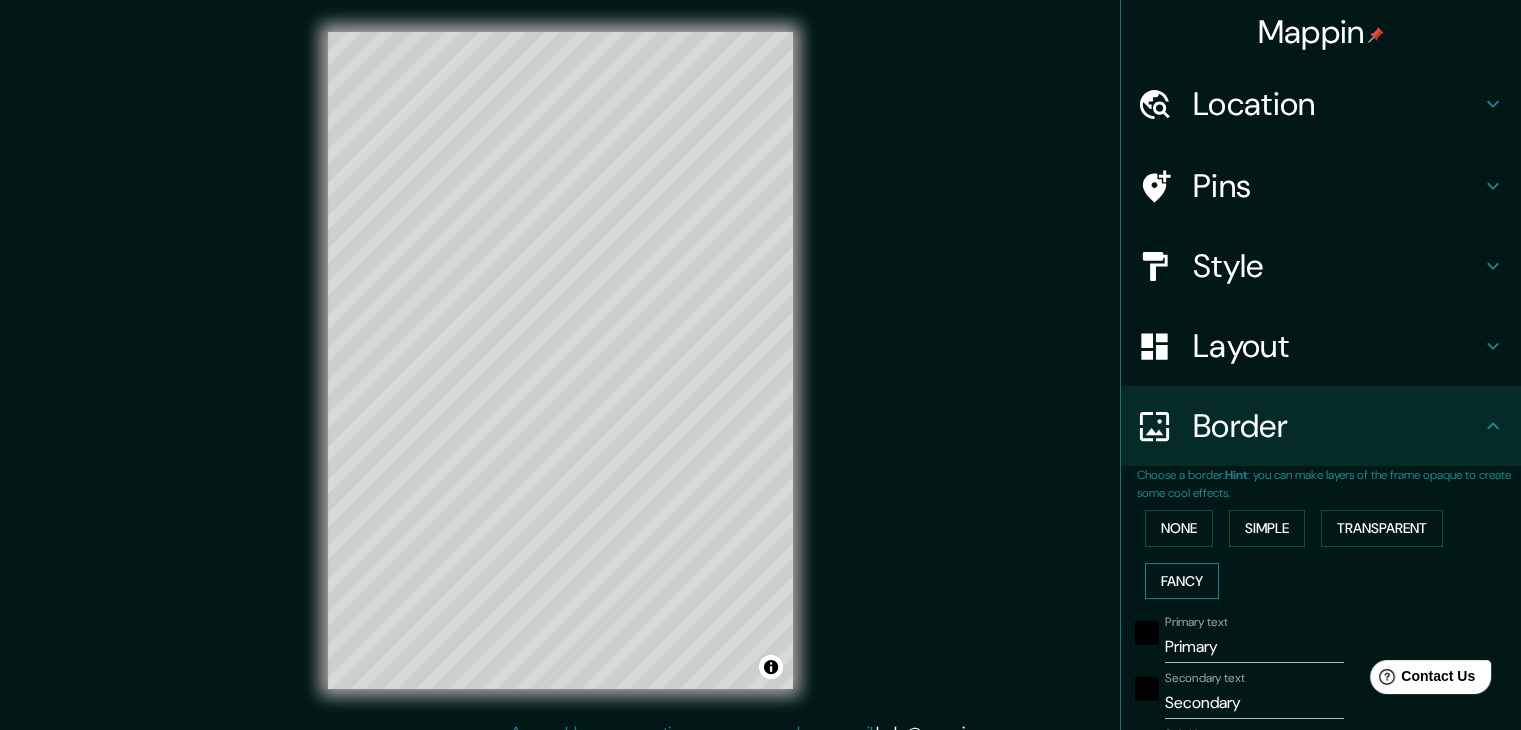 click on "Fancy" at bounding box center [1182, 581] 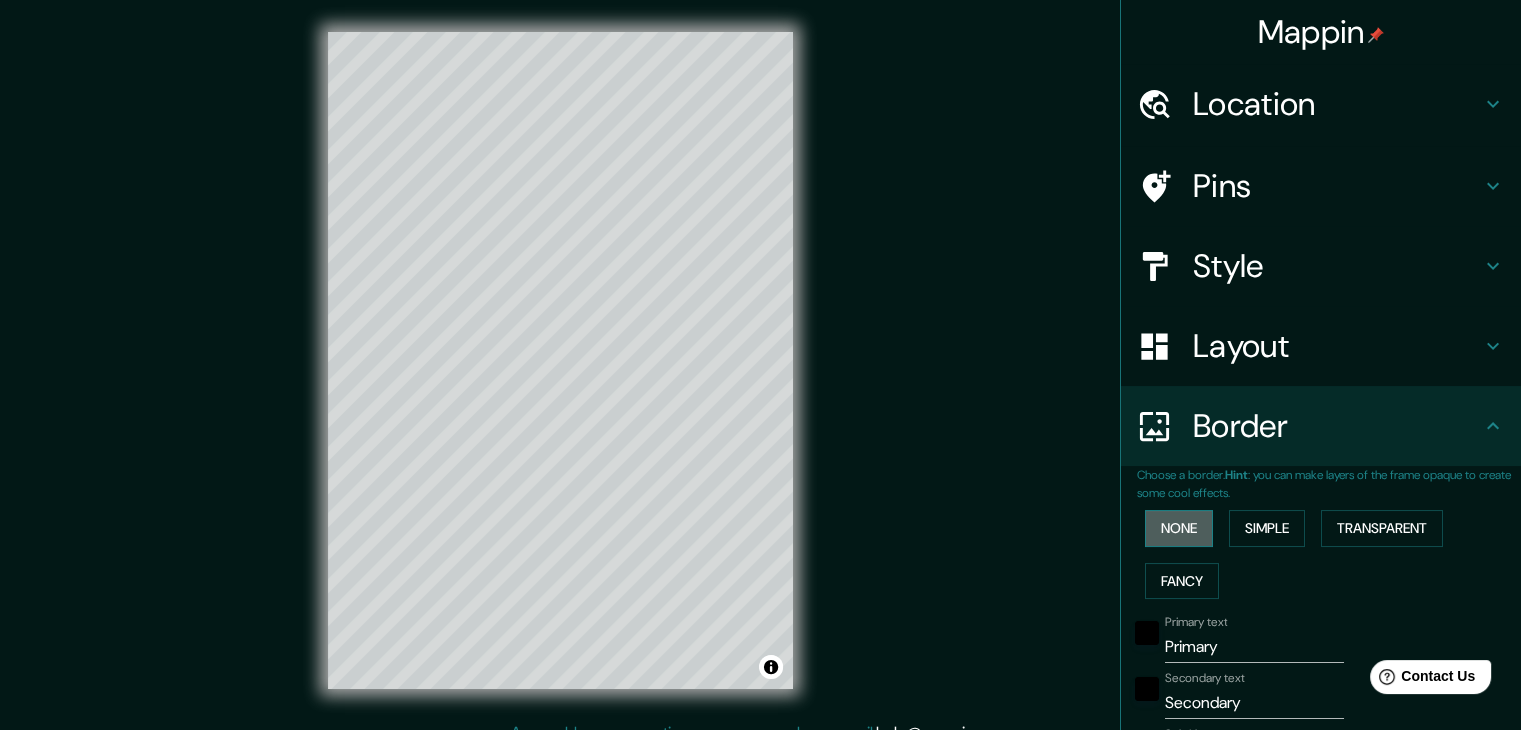 click on "None" at bounding box center [1179, 528] 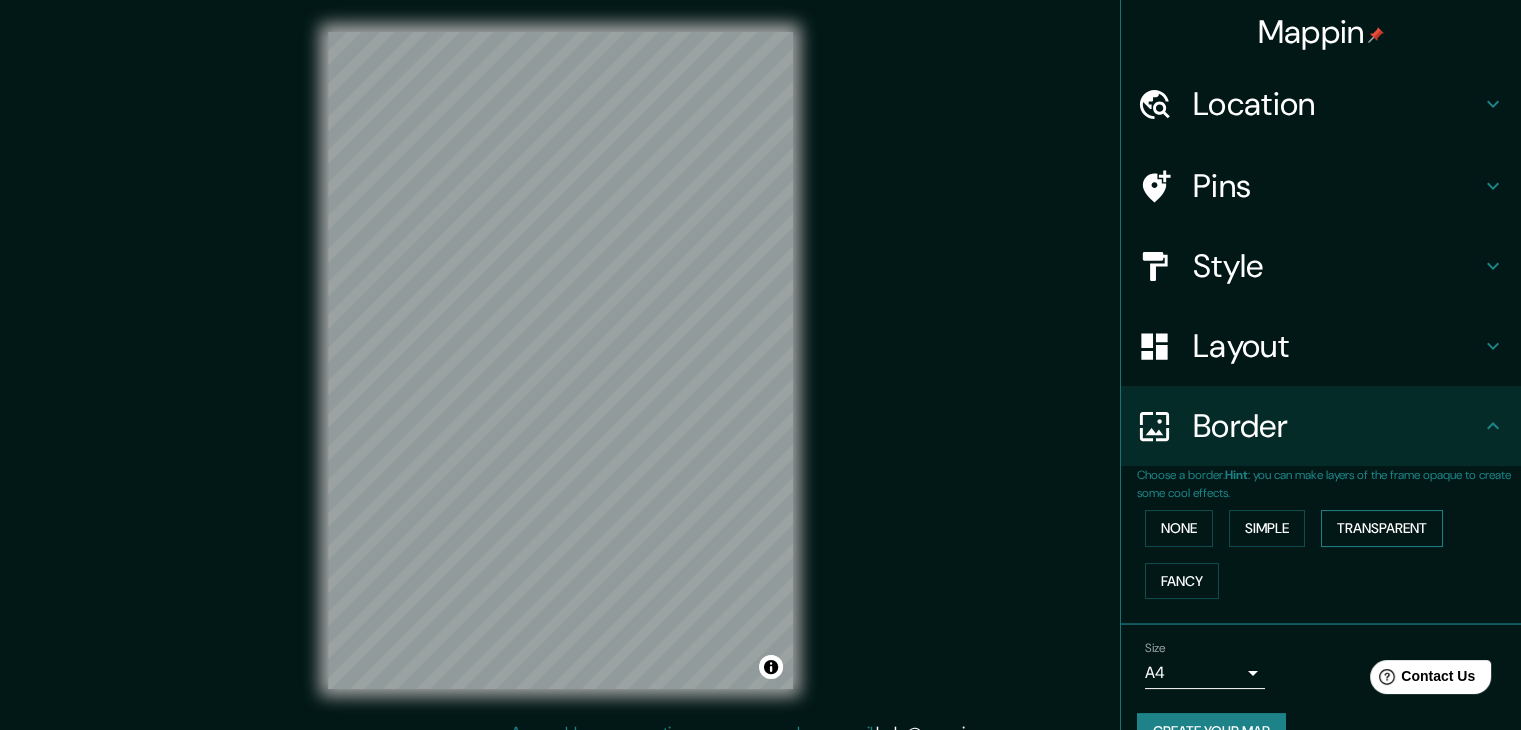 click on "Transparent" at bounding box center [1382, 528] 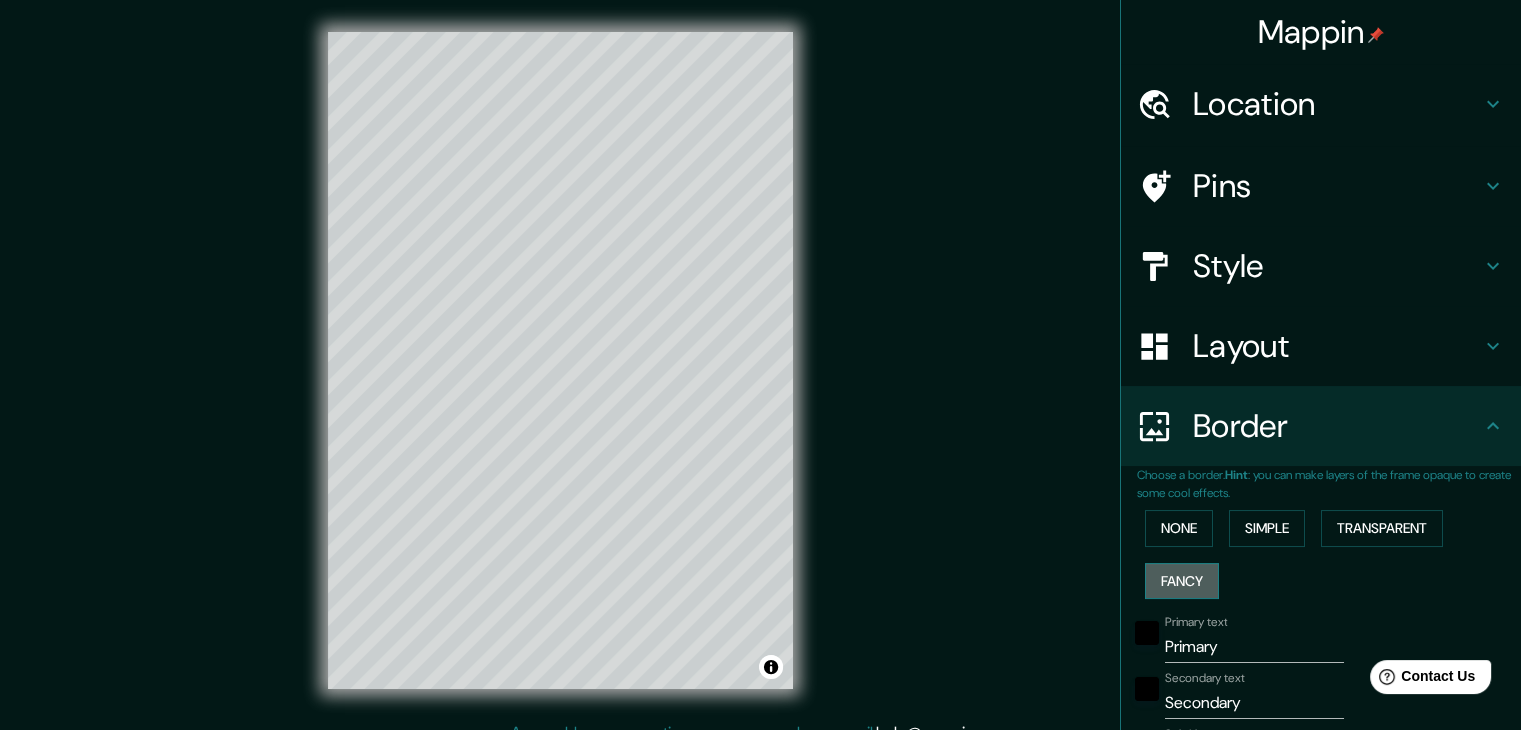 click on "Fancy" at bounding box center (1182, 581) 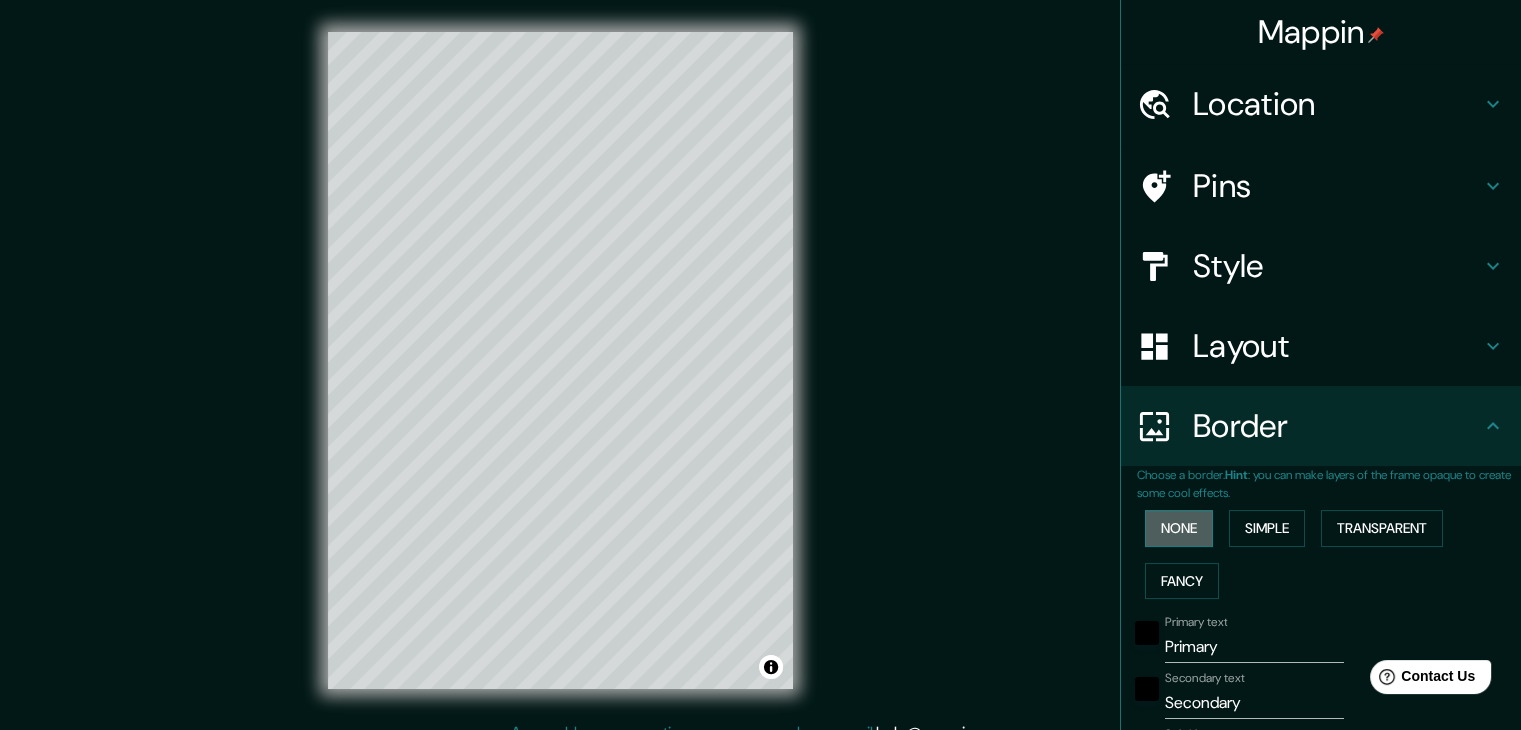 click on "None" at bounding box center (1179, 528) 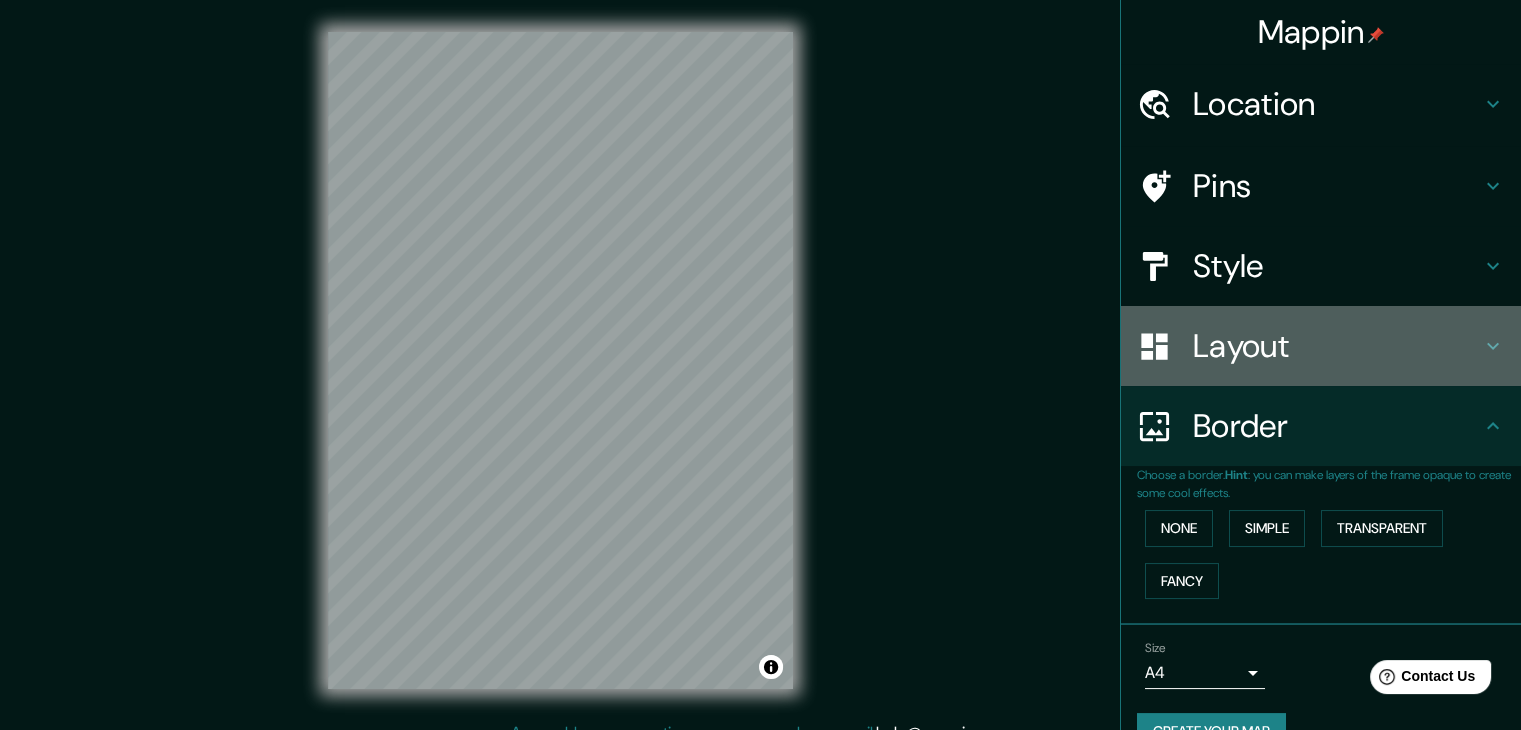 click on "Layout" at bounding box center (1337, 346) 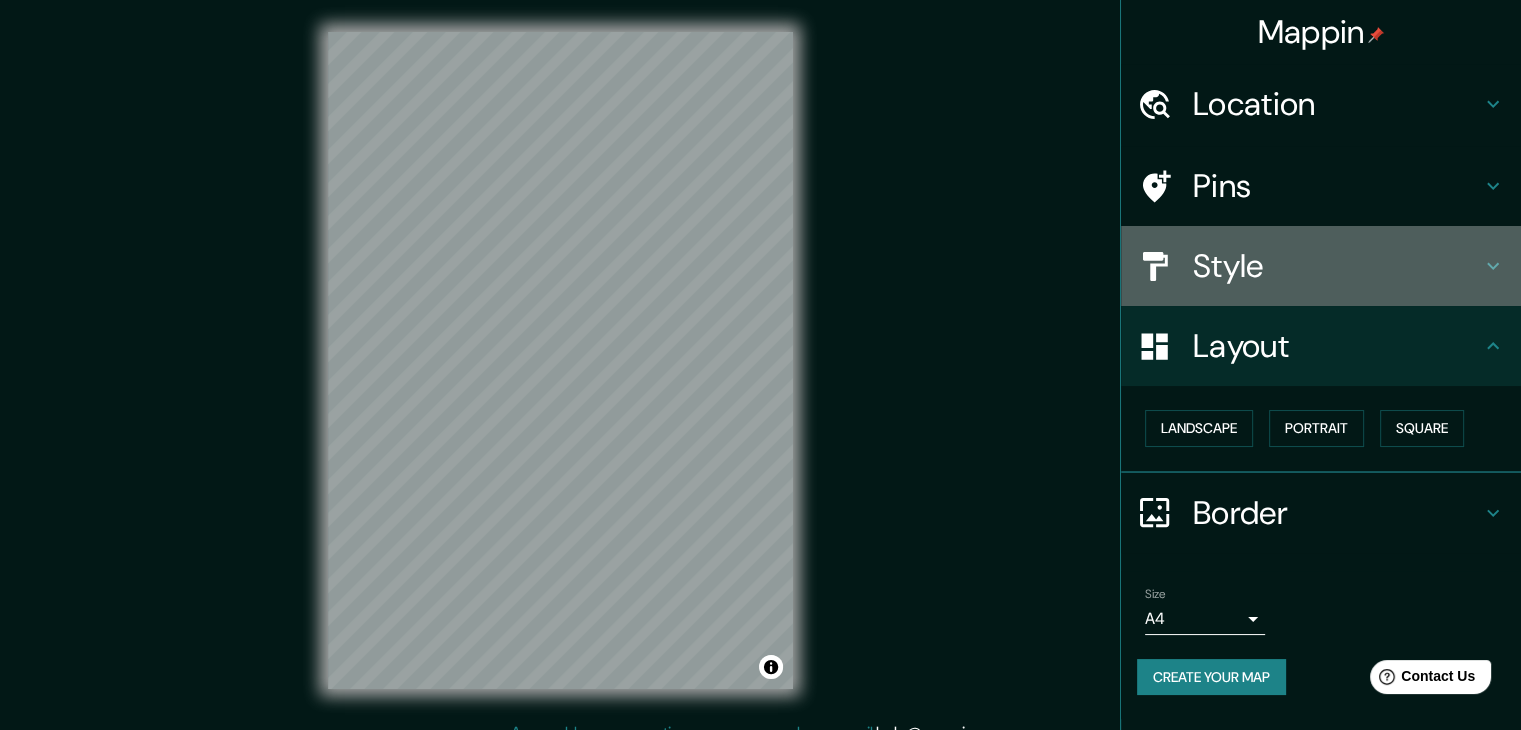 click on "Style" at bounding box center (1337, 266) 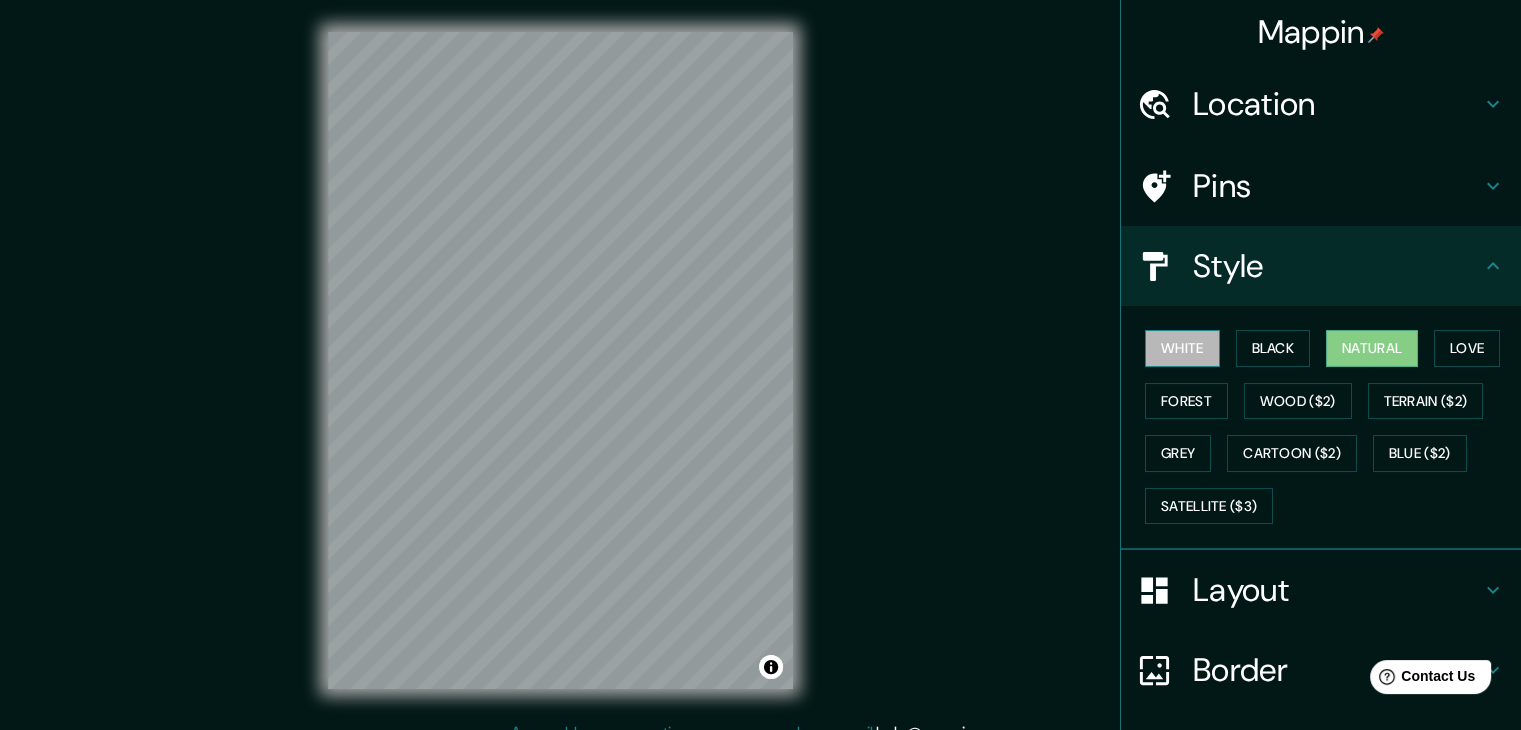 click on "White" at bounding box center (1182, 348) 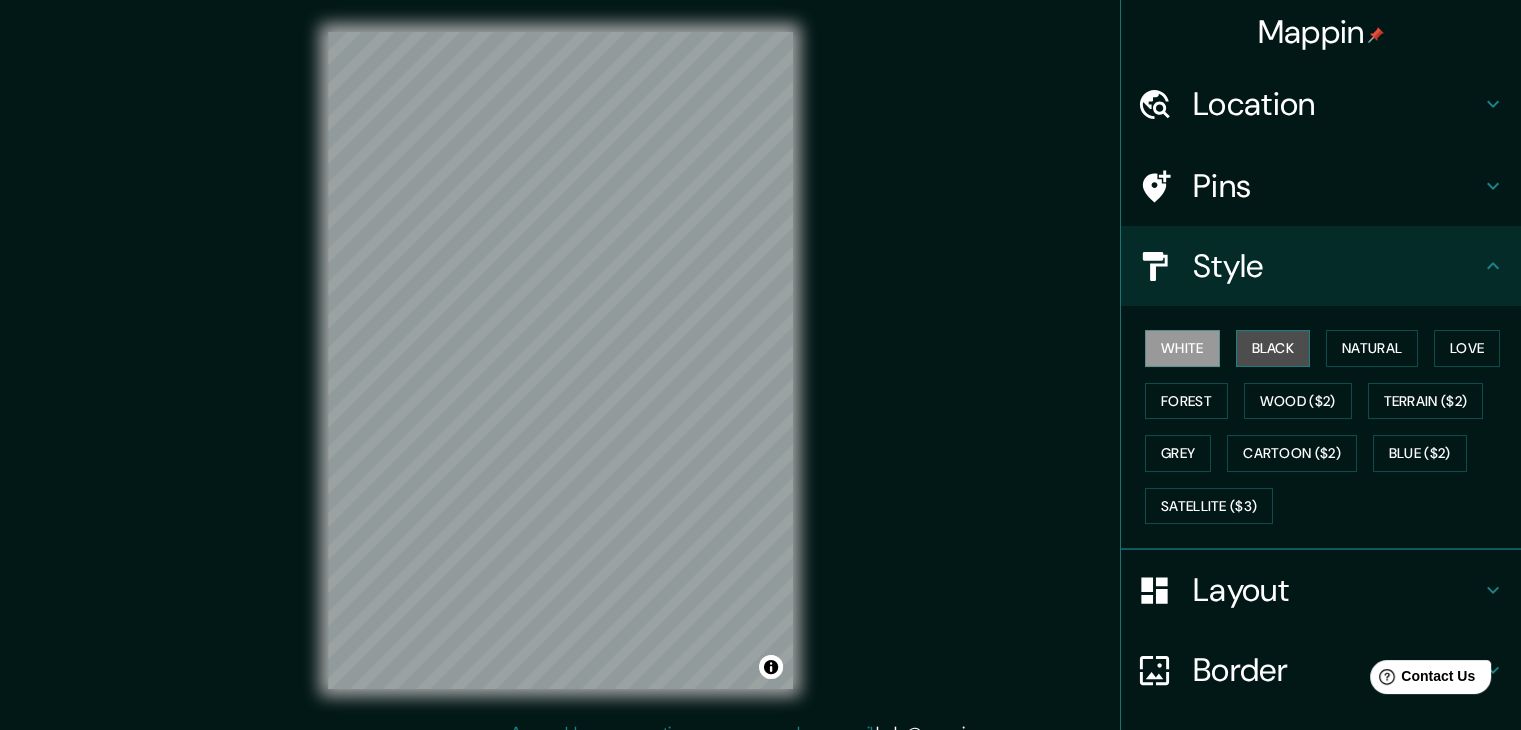 click on "Black" at bounding box center [1273, 348] 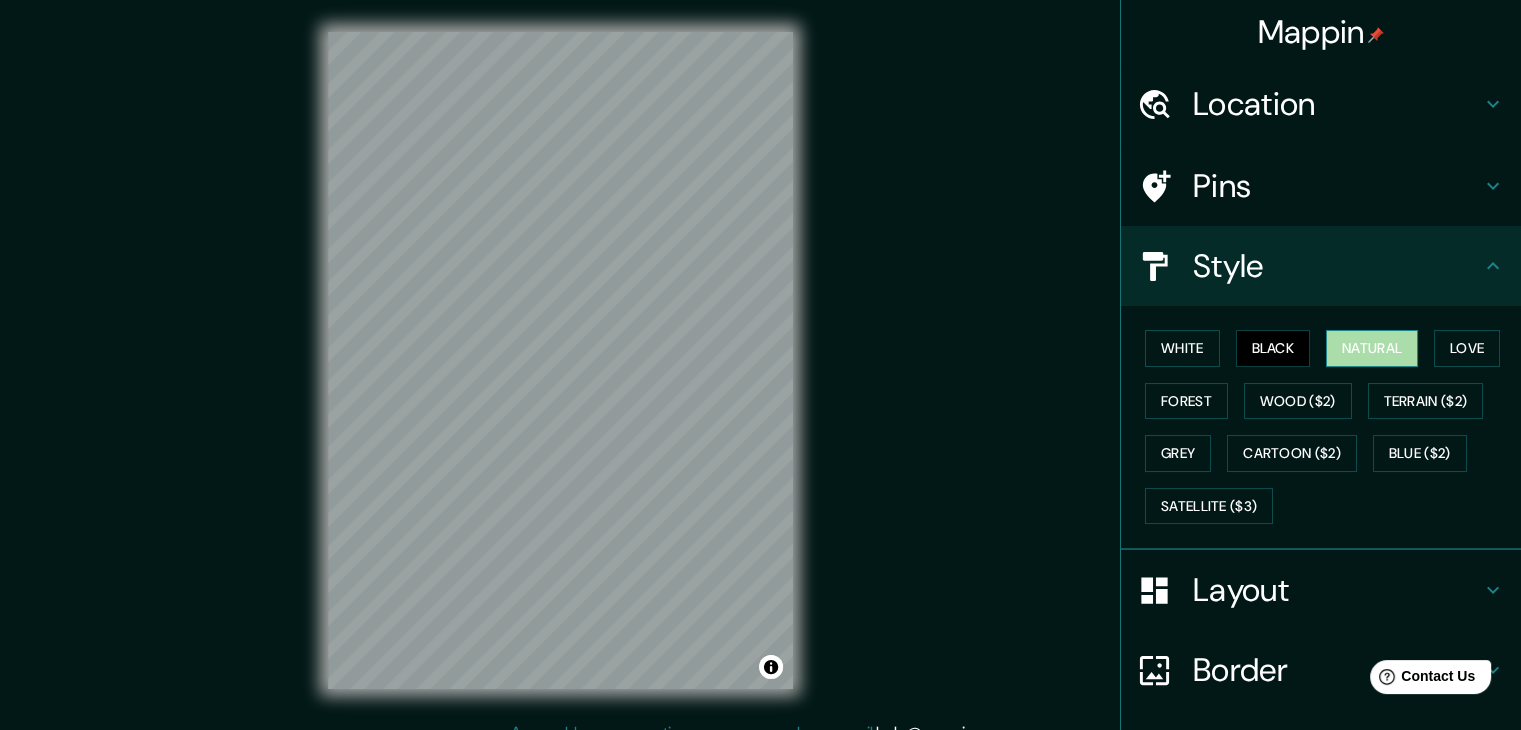 click on "Natural" at bounding box center [1372, 348] 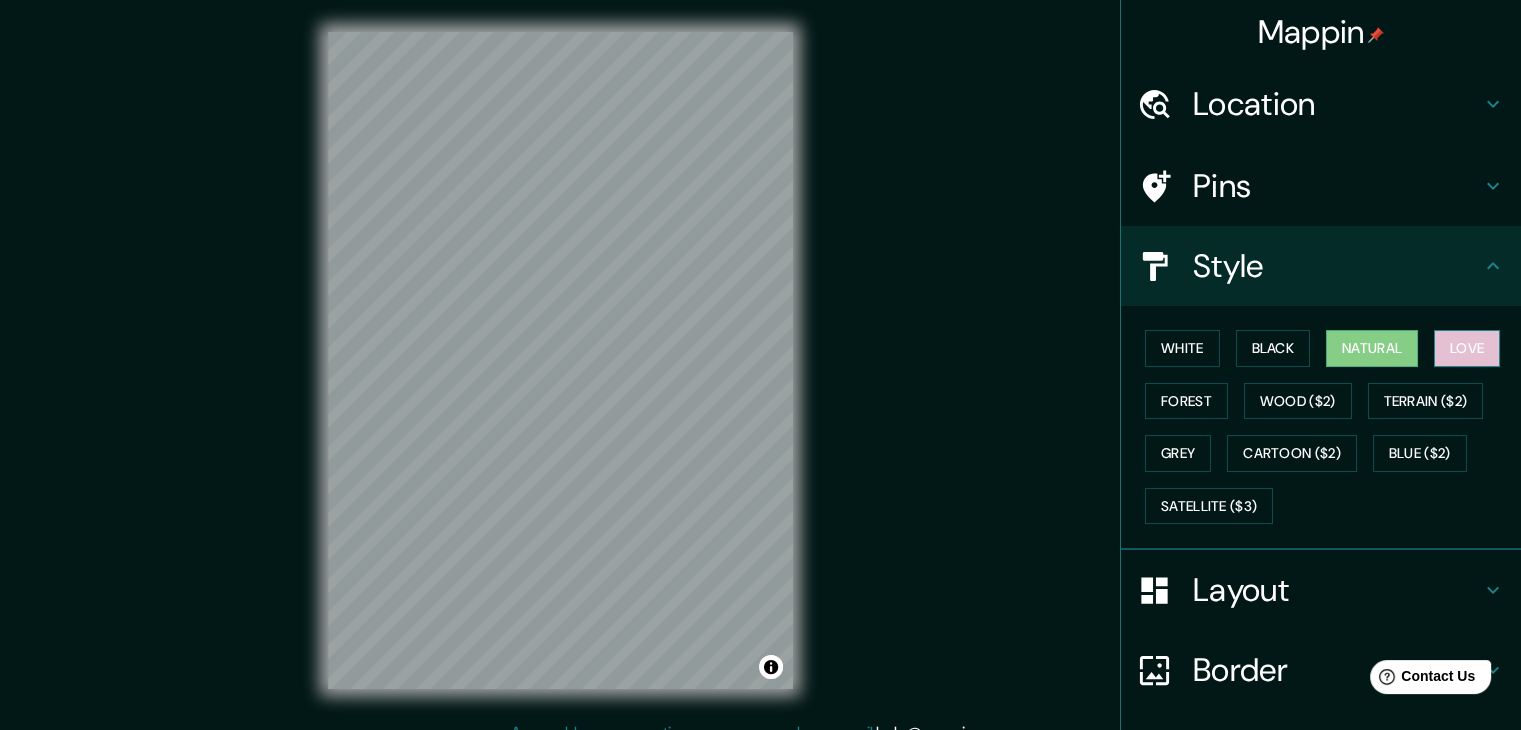 click on "Love" at bounding box center (1467, 348) 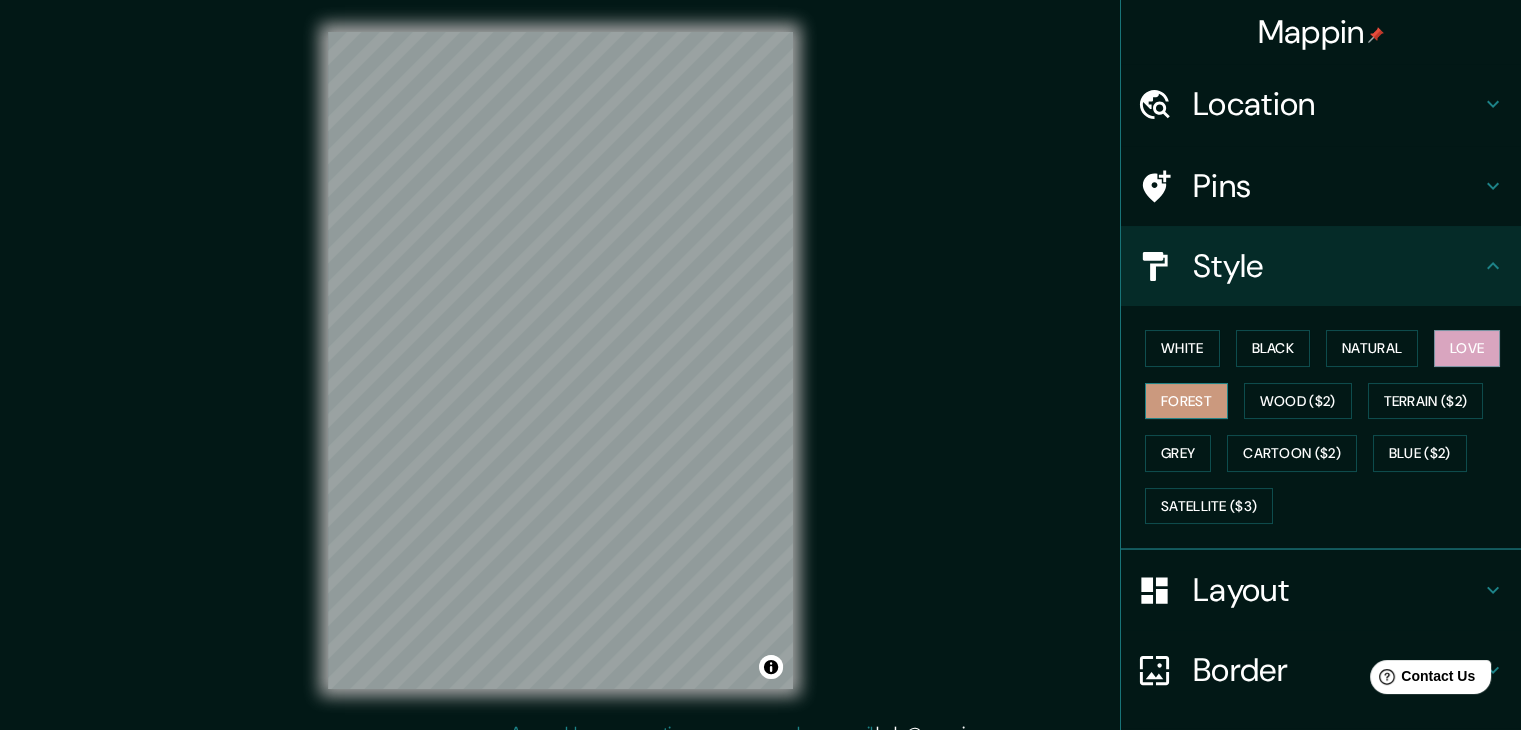 click on "Forest" at bounding box center [1186, 401] 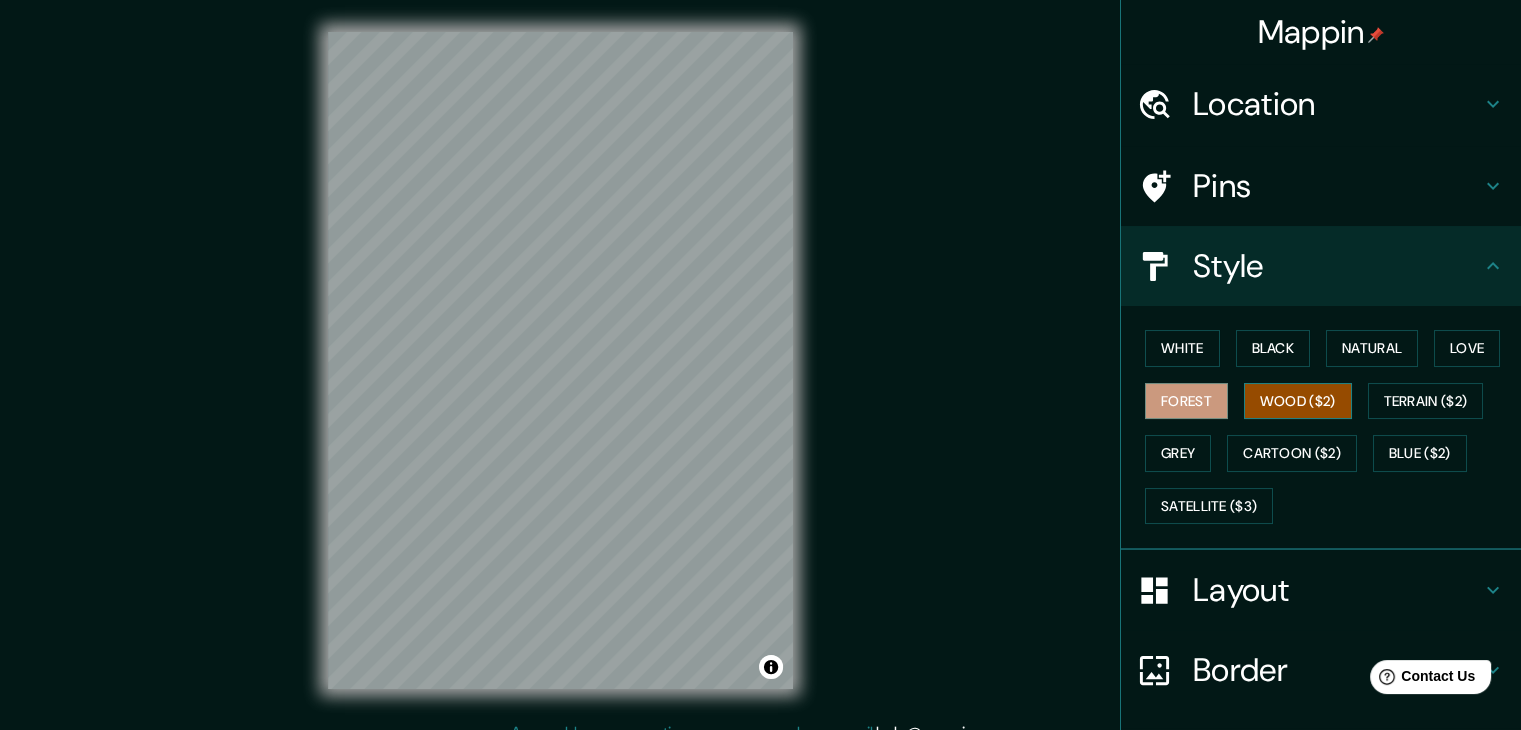 click on "Wood ($2)" at bounding box center (1298, 401) 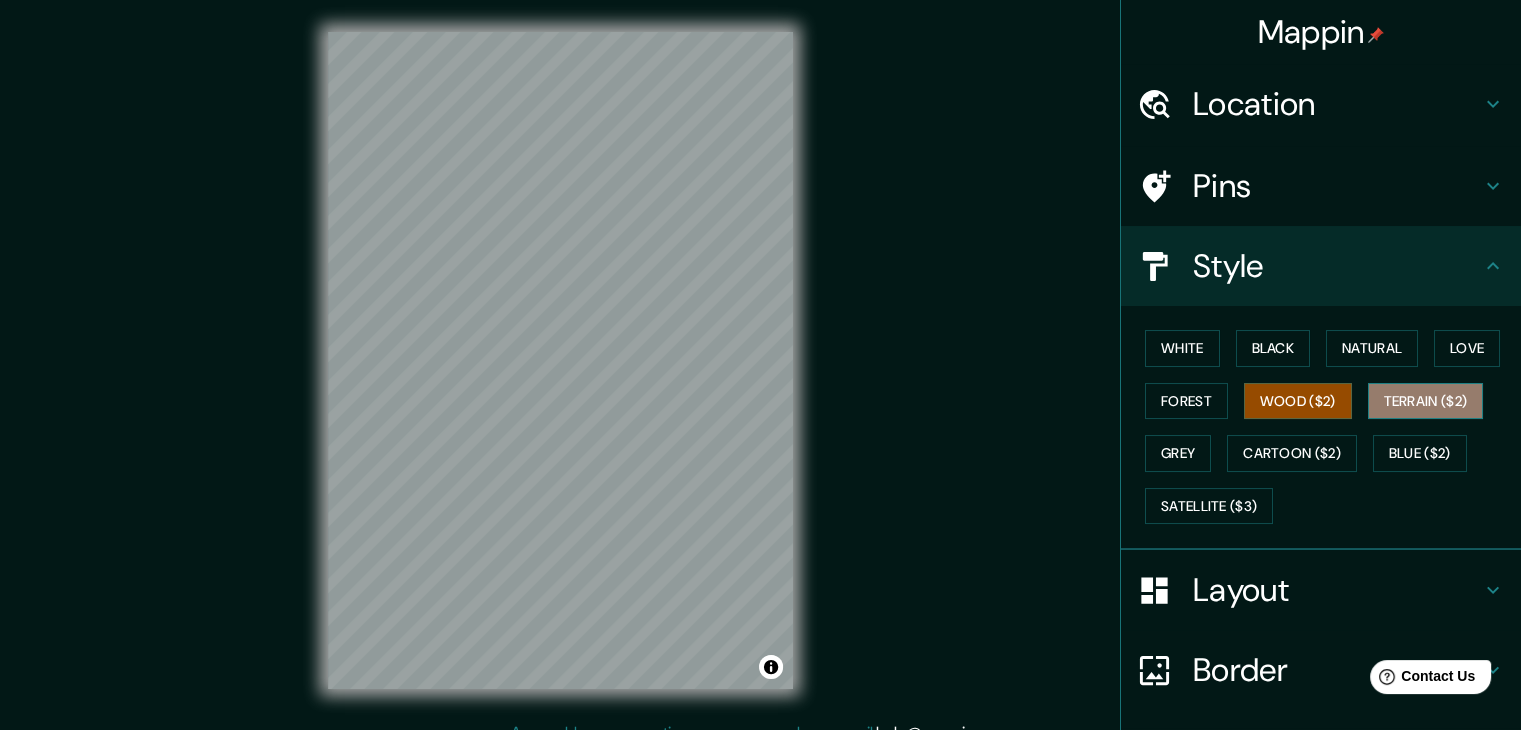 click on "Terrain ($2)" at bounding box center [1426, 401] 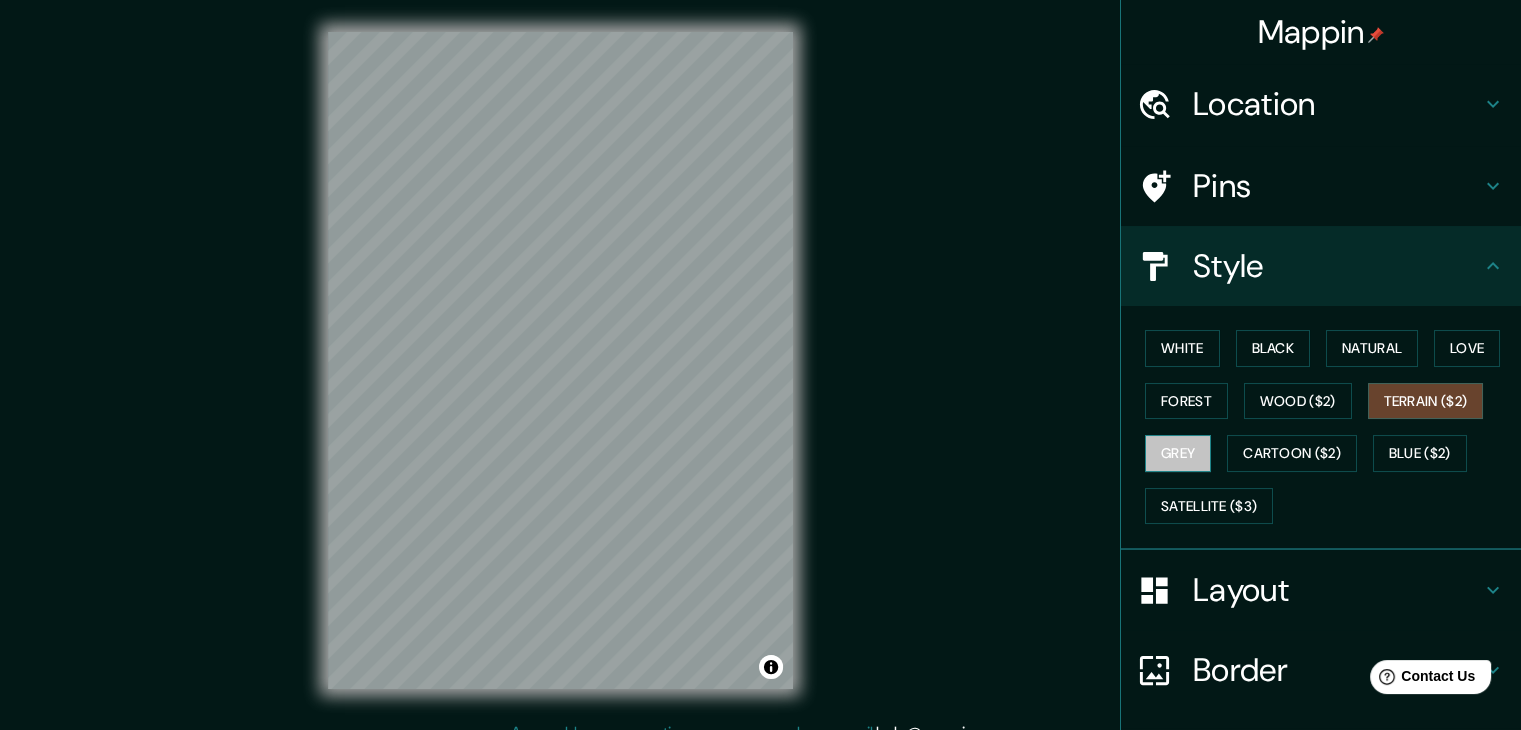 click on "Grey" at bounding box center [1178, 453] 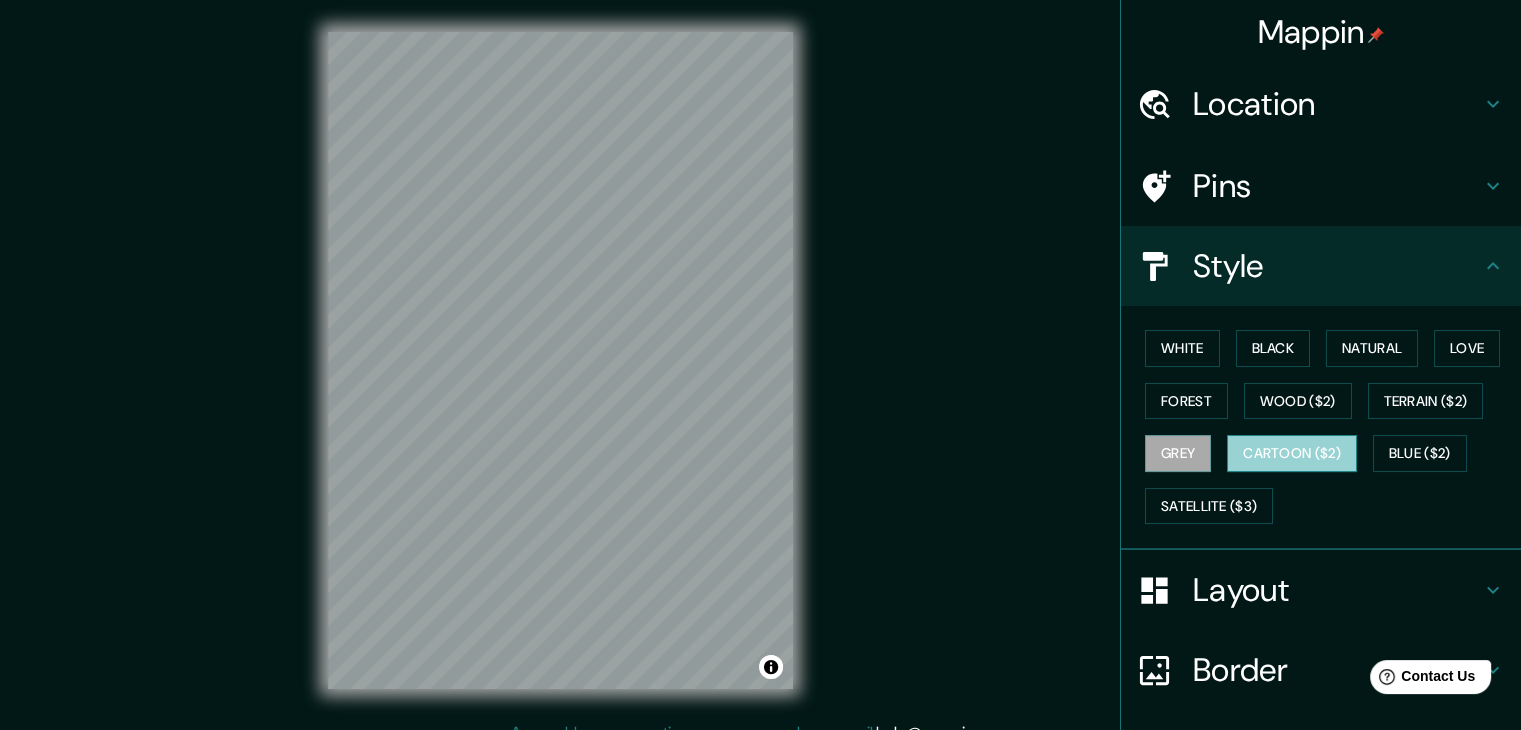 click on "Cartoon ($2)" at bounding box center [1292, 453] 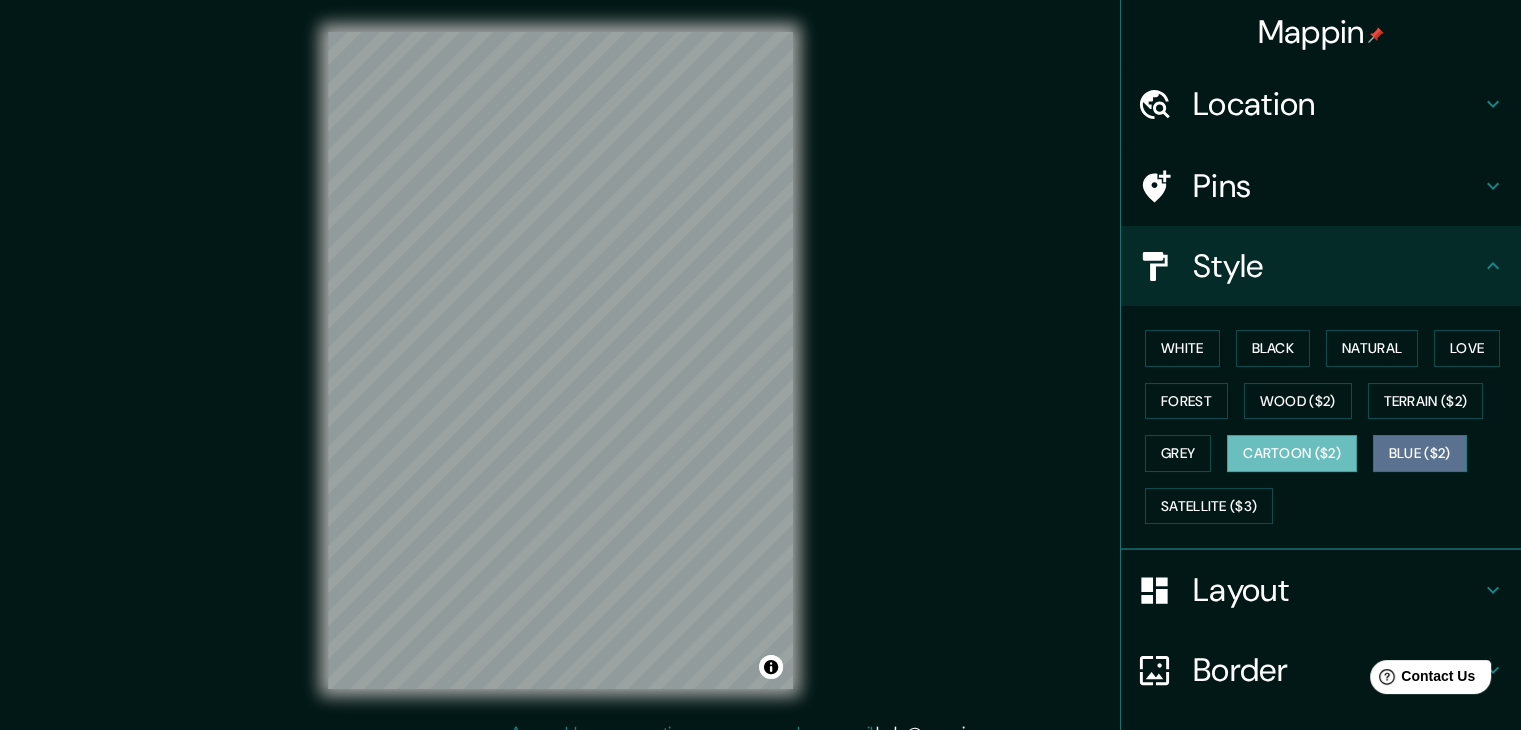 click on "Blue ($2)" at bounding box center (1420, 453) 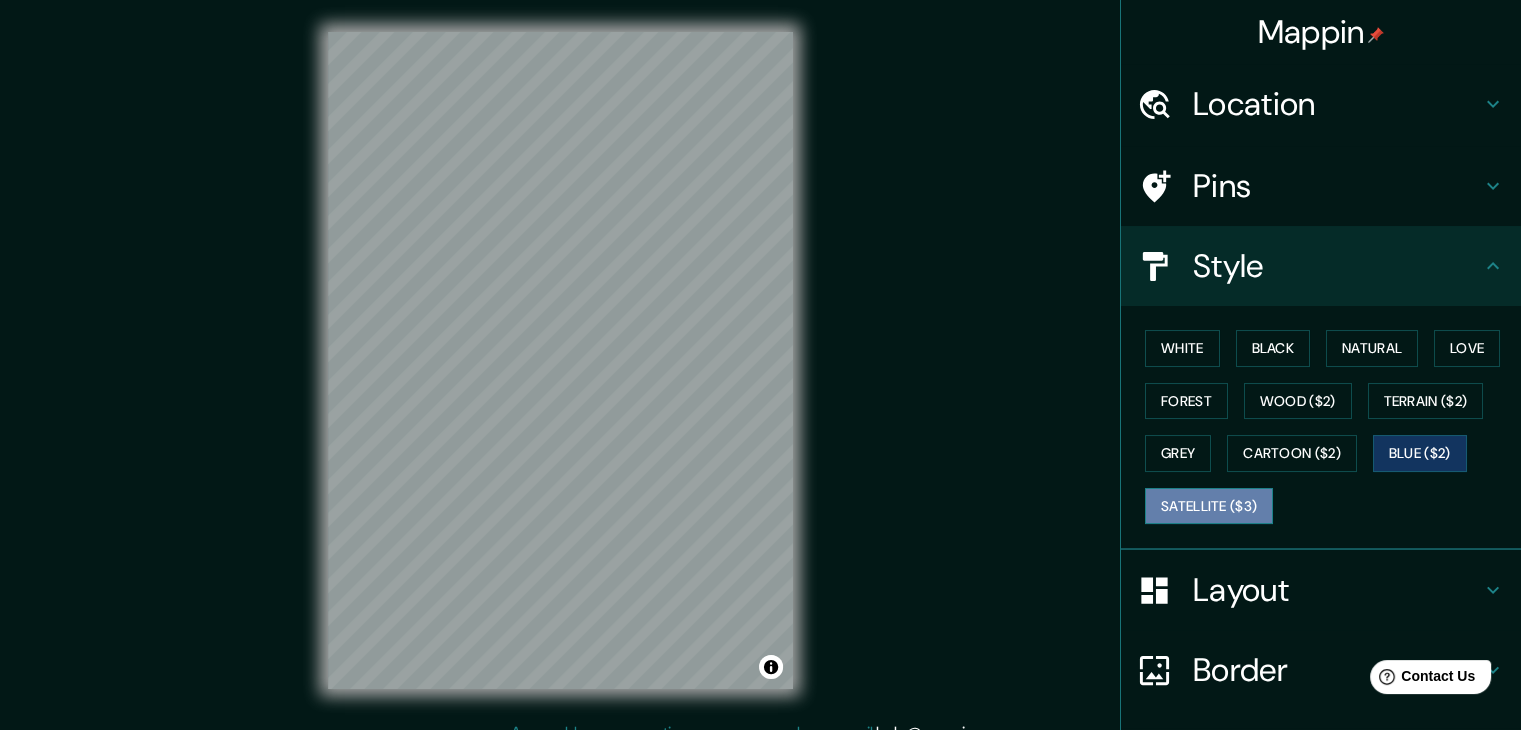 click on "Satellite ($3)" at bounding box center (1209, 506) 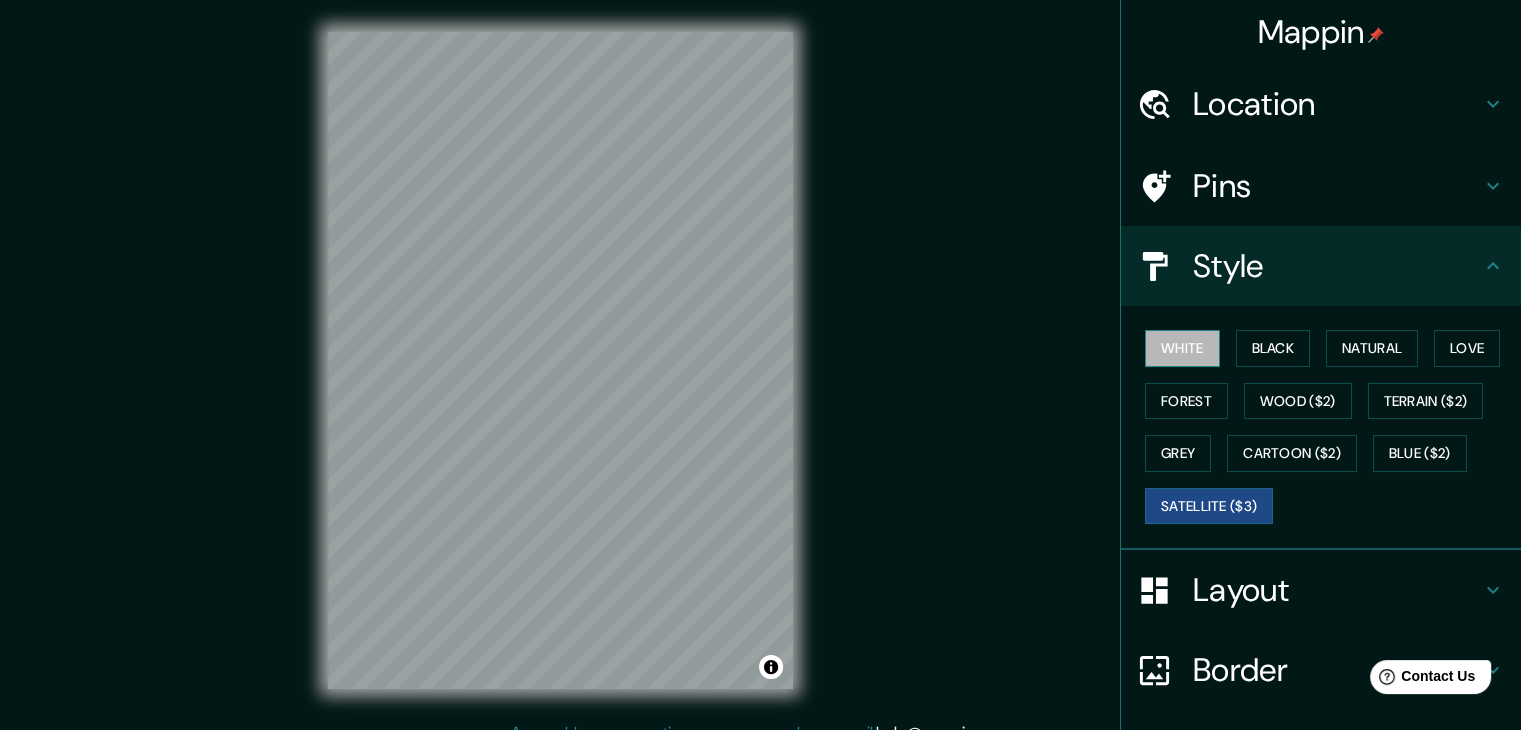 click on "White" at bounding box center [1182, 348] 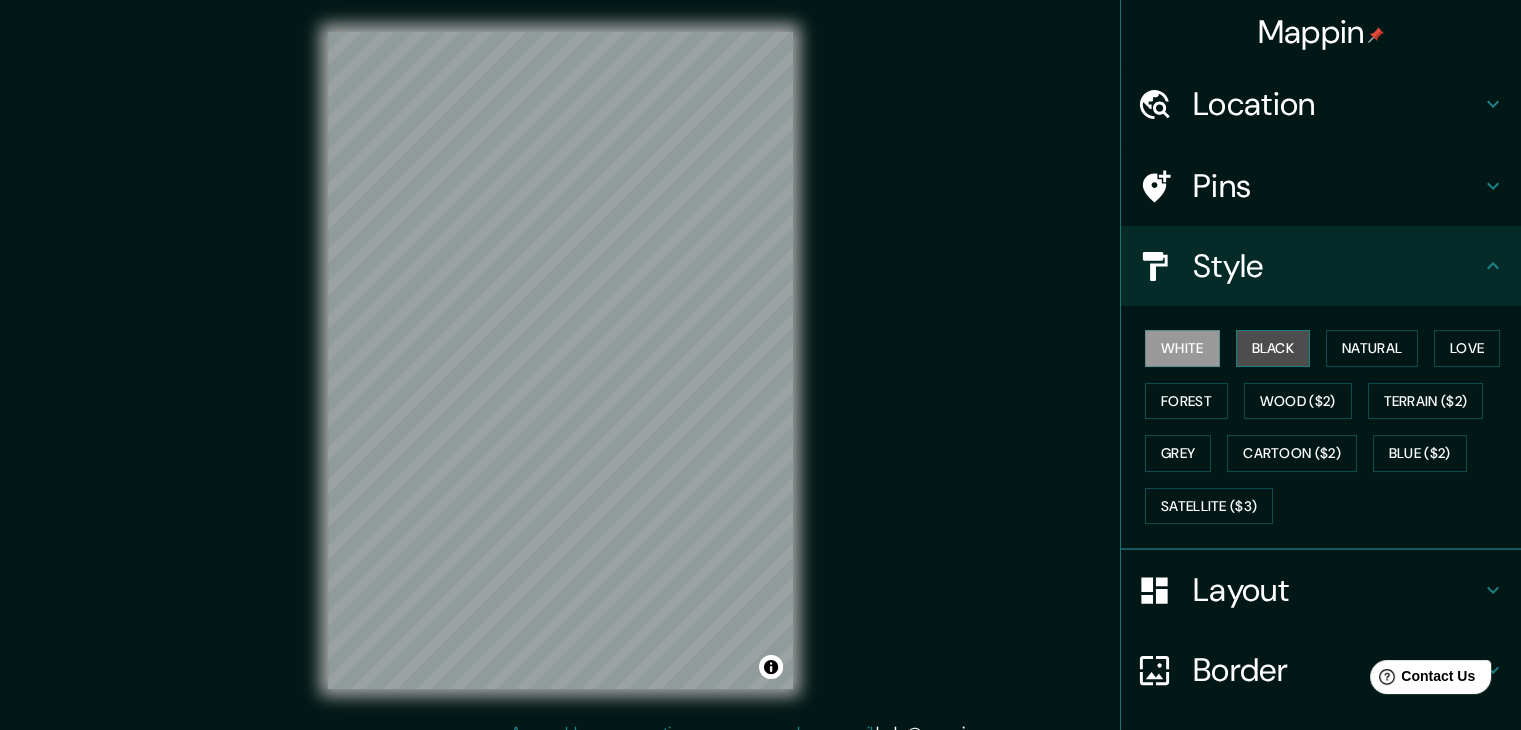 click on "Black" at bounding box center [1273, 348] 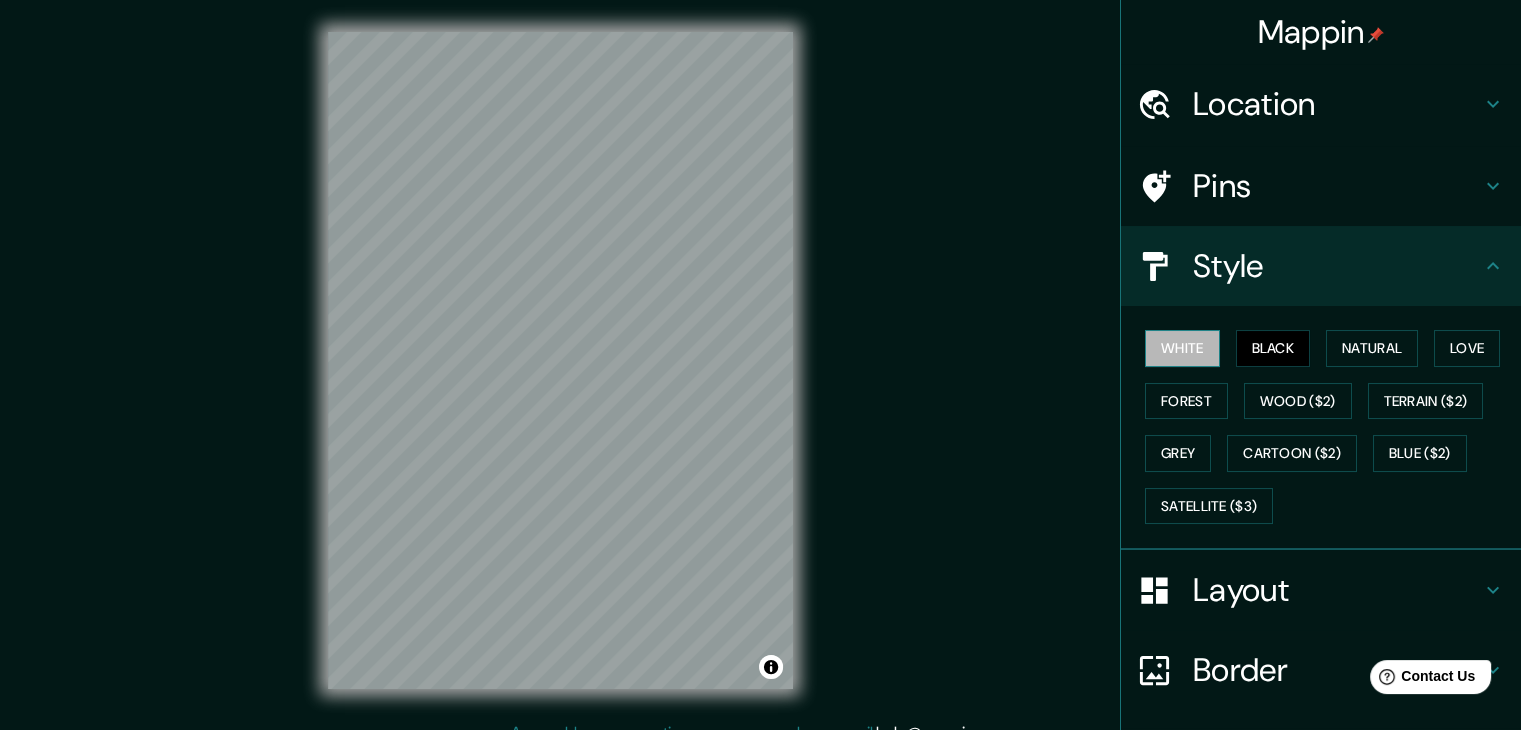 click on "White" at bounding box center [1182, 348] 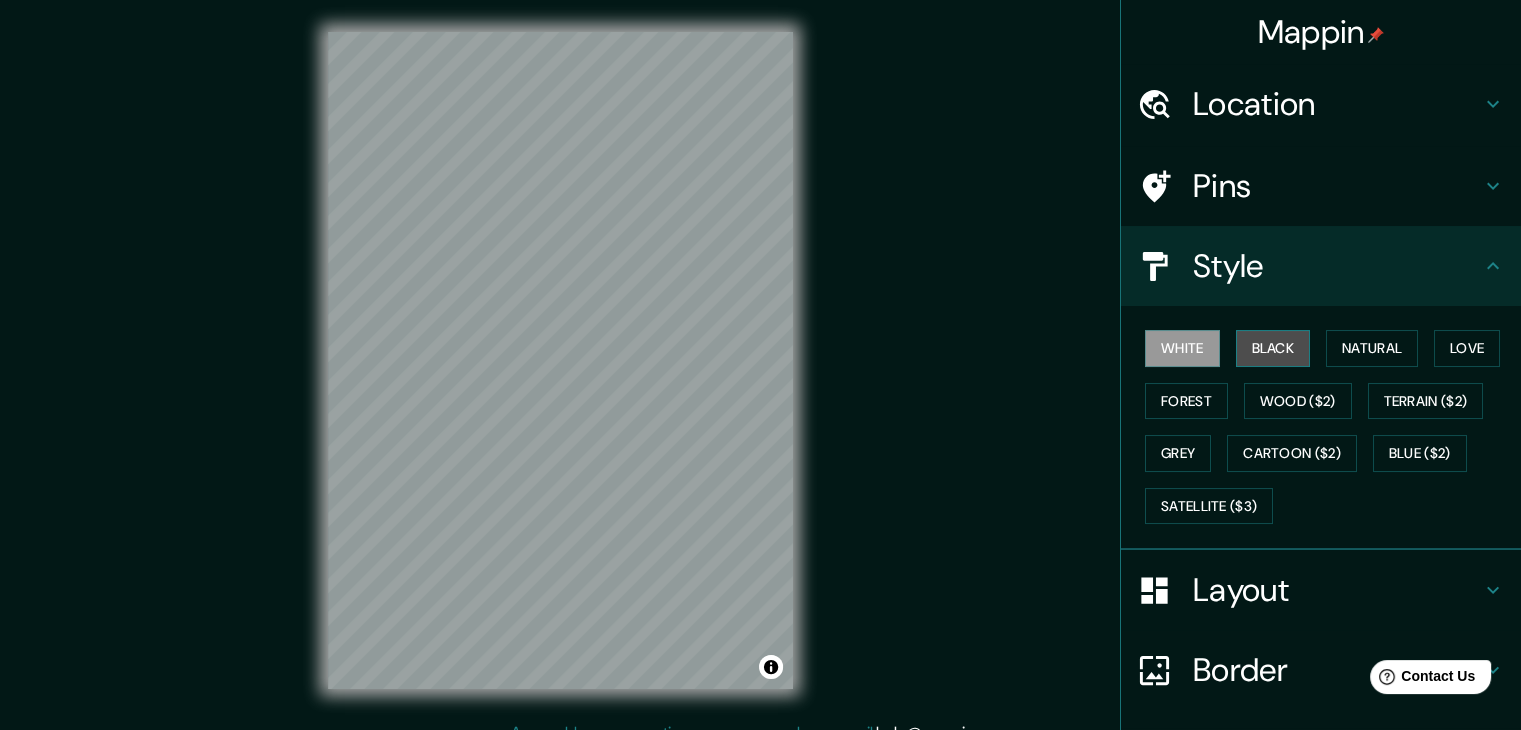 click on "Black" at bounding box center [1273, 348] 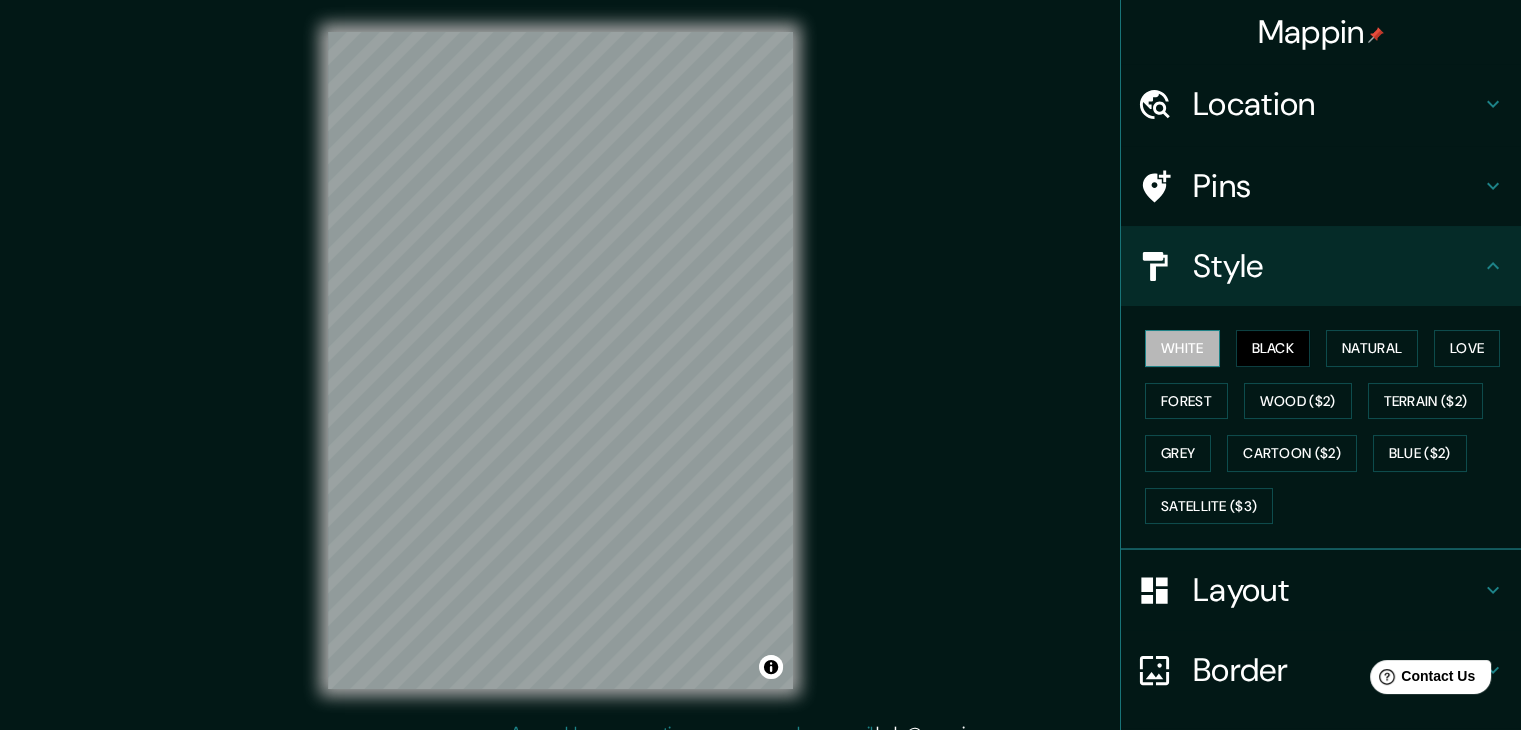 click on "White" at bounding box center [1182, 348] 